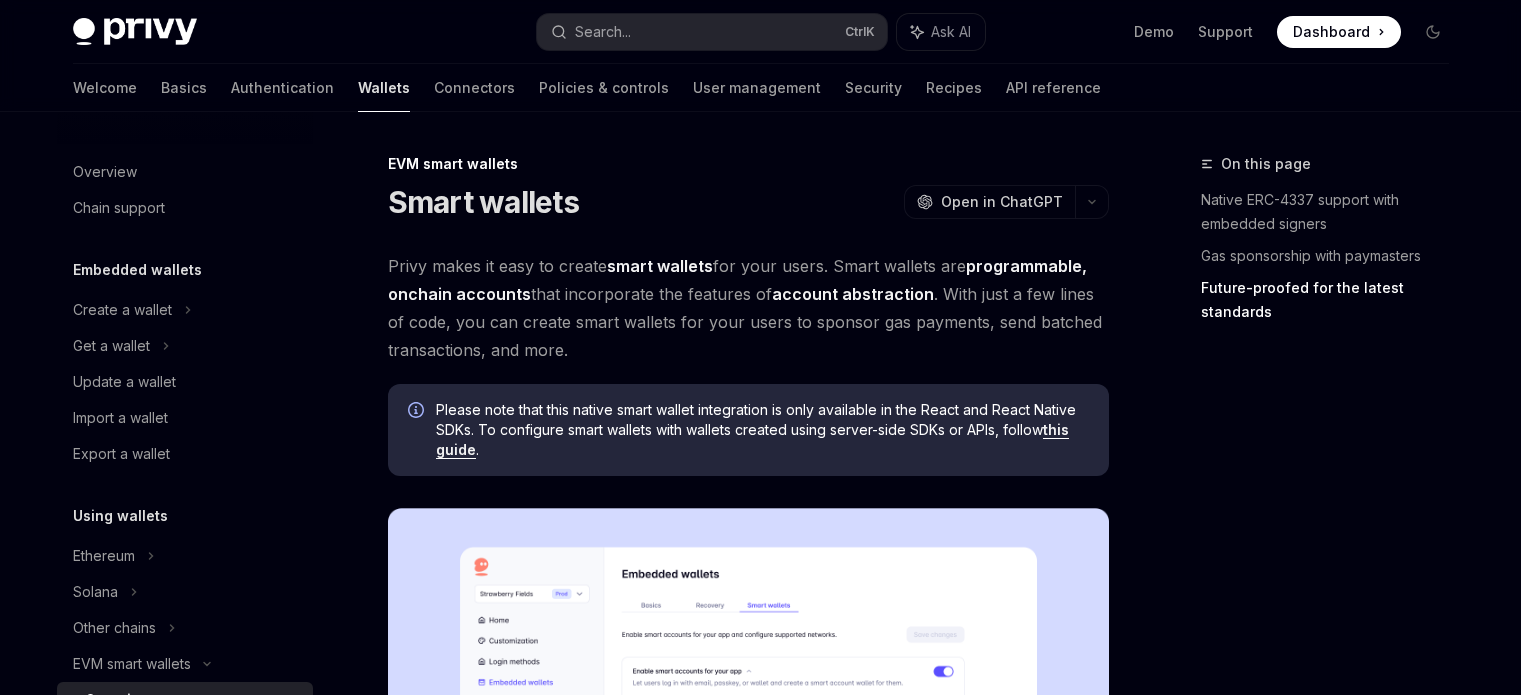 scroll, scrollTop: 1676, scrollLeft: 0, axis: vertical 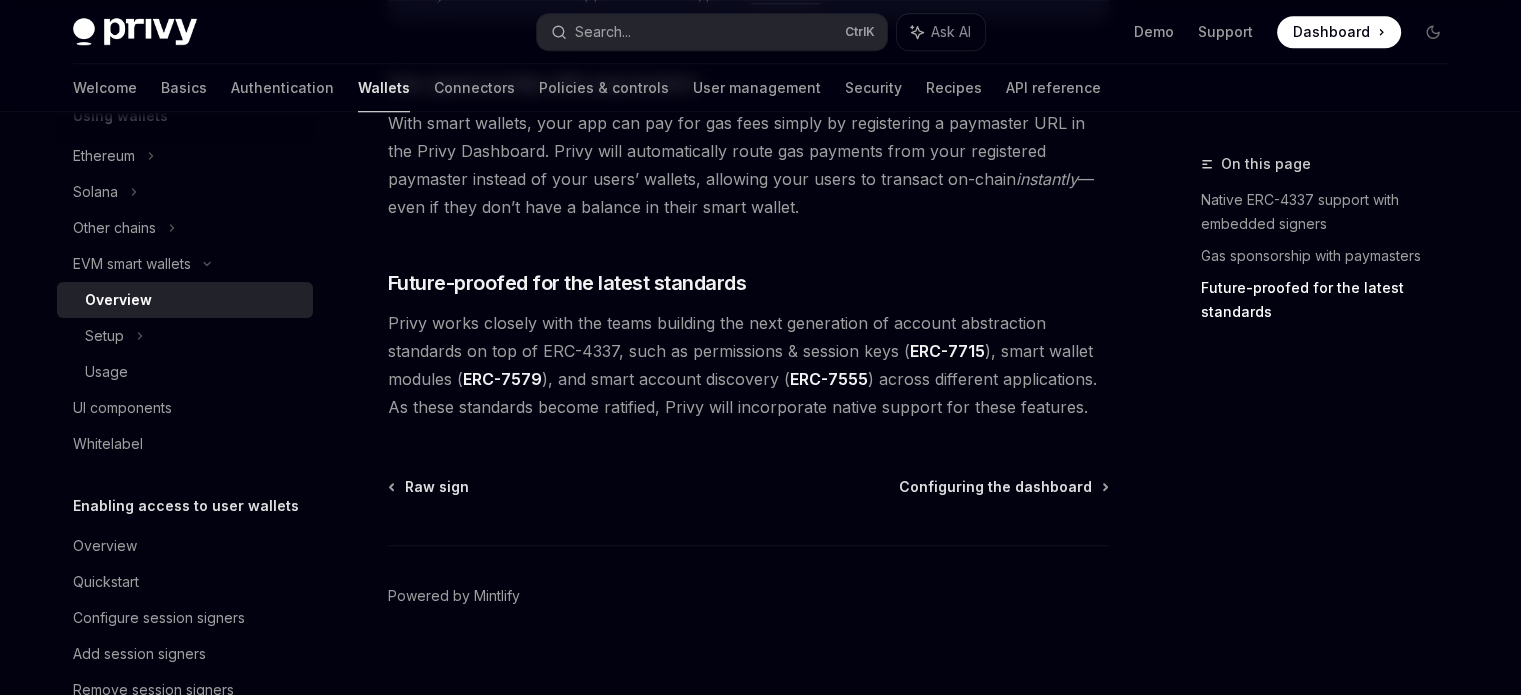 click on "Privy makes it easy to create  smart wallets  for your users. Smart wallets are  programmable, onchain accounts  that incorporate the features of  account abstraction . With just a few lines of code, you can create smart wallets for your users to sponsor gas payments, send batched transactions, and more.
Please note that this native smart wallet integration is only available in the React and React
Native SDKs. To configure smart wallets with wallets created using server-side SDKs or APIs,
follow  this guide .
To set up with smart wallets, start by  enabling smart wallets in the Privy Dashboard . This will configure your app to create smart wallets for your users controlled by Privy embedded signers.
Privy’s smart wallets only support EVM-compatible networks. For Solana, we recommend using
transaction instructions  for batching actions or a
fee
payer
for sponsoring gas fees.
​ Native ERC-4337 support with embedded signers
Under the hood, a smart wallet is an  ERC-4337
embedded signer
!" at bounding box center (748, -502) 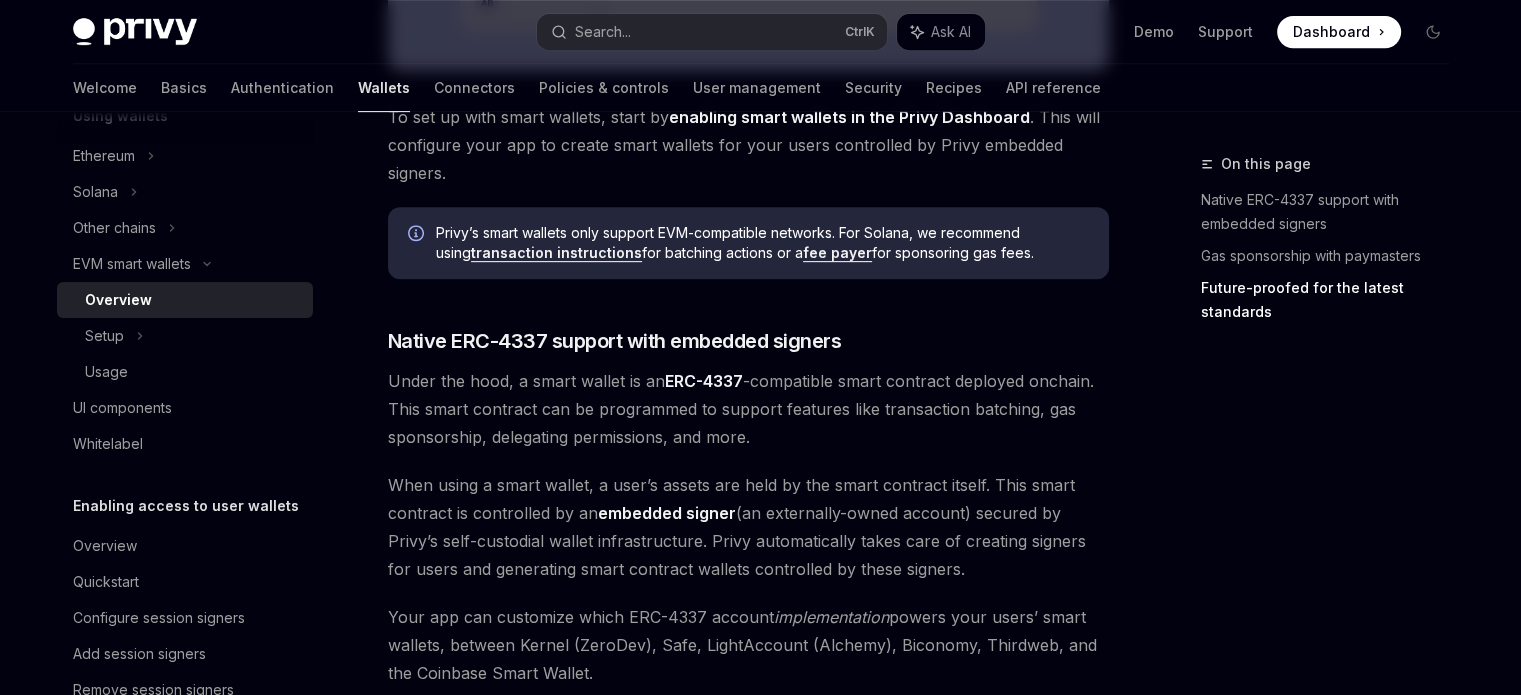 scroll, scrollTop: 0, scrollLeft: 0, axis: both 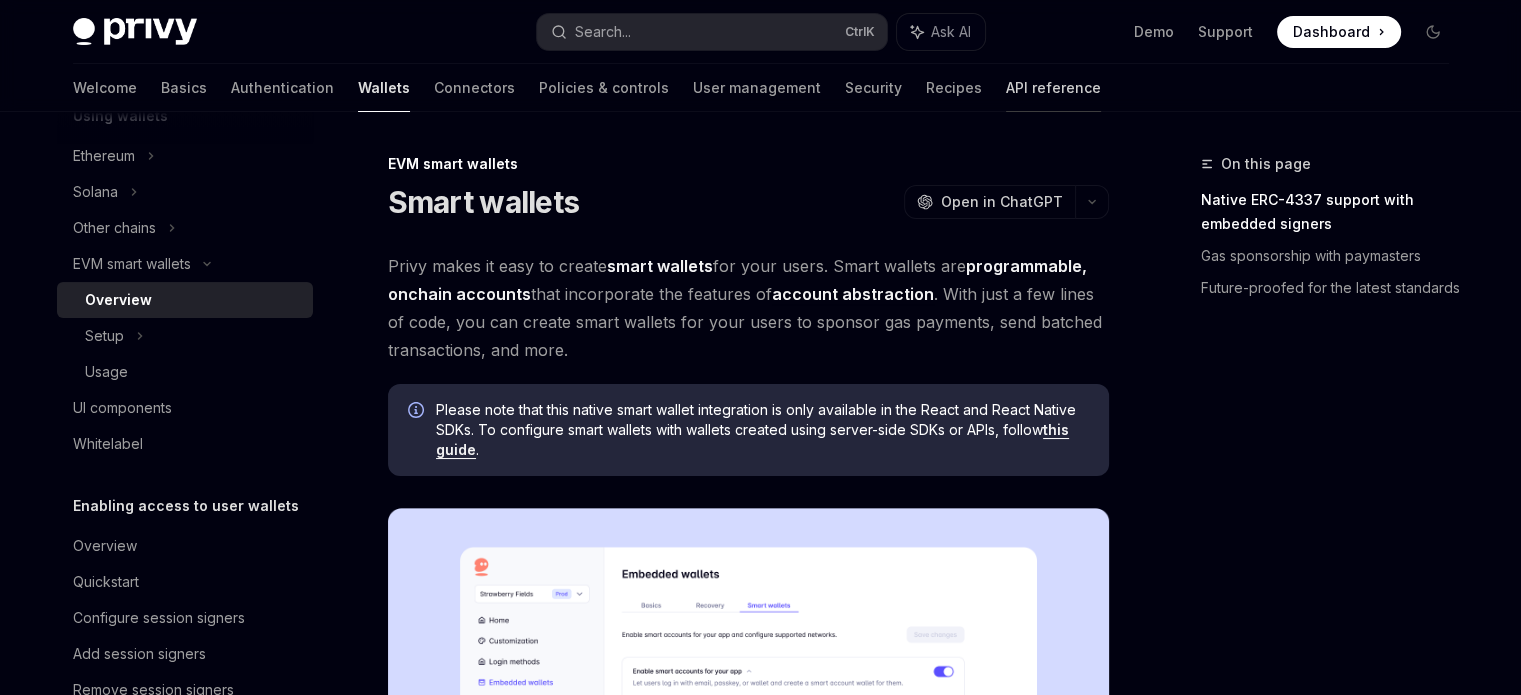 click on "API reference" at bounding box center [1053, 88] 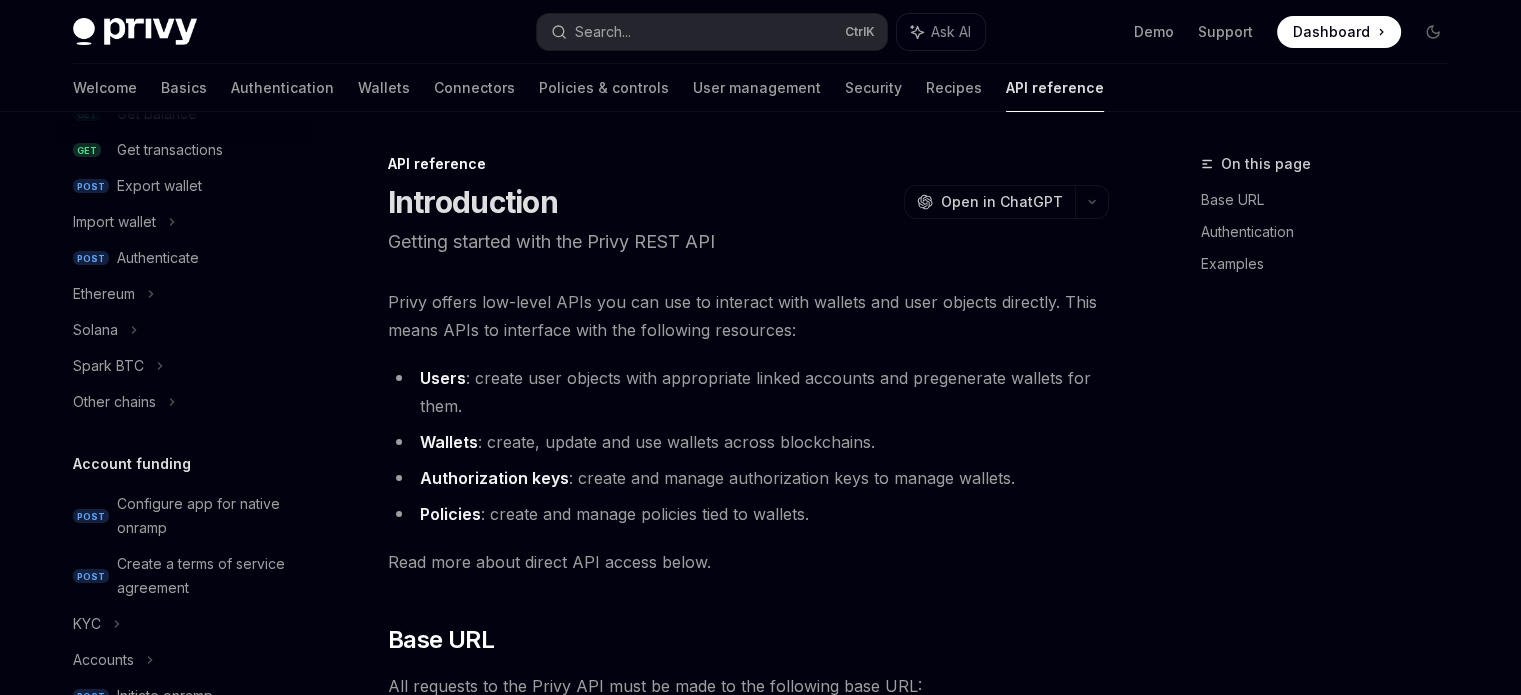 type on "*" 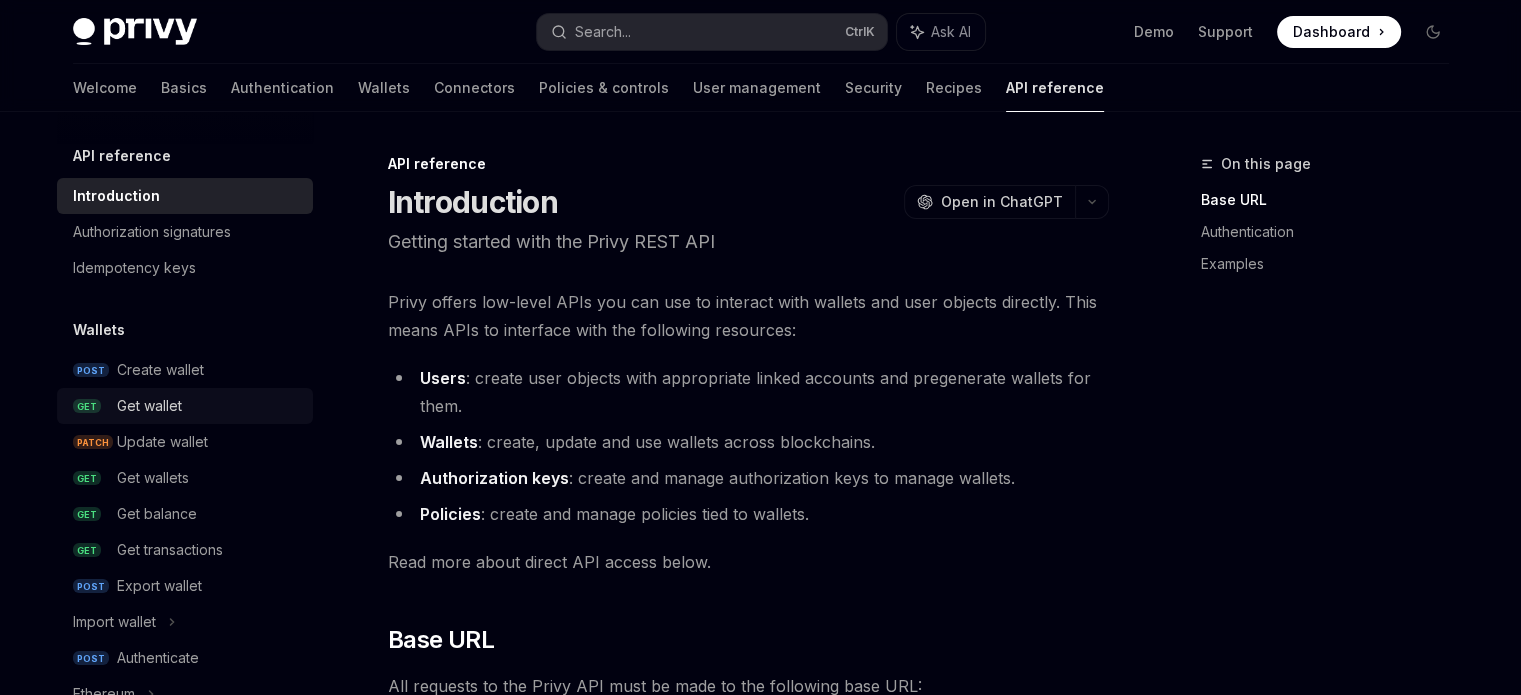 scroll, scrollTop: 100, scrollLeft: 0, axis: vertical 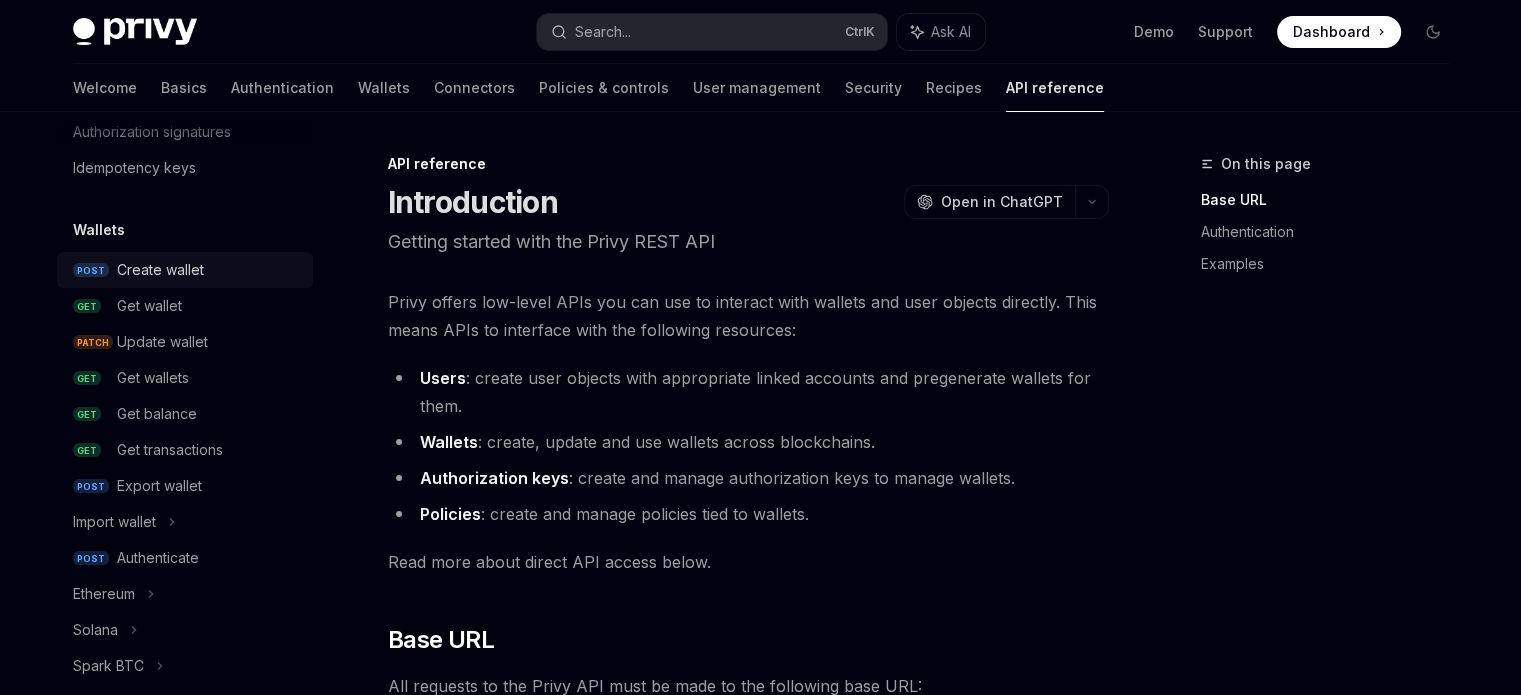 click on "Create wallet" at bounding box center (160, 270) 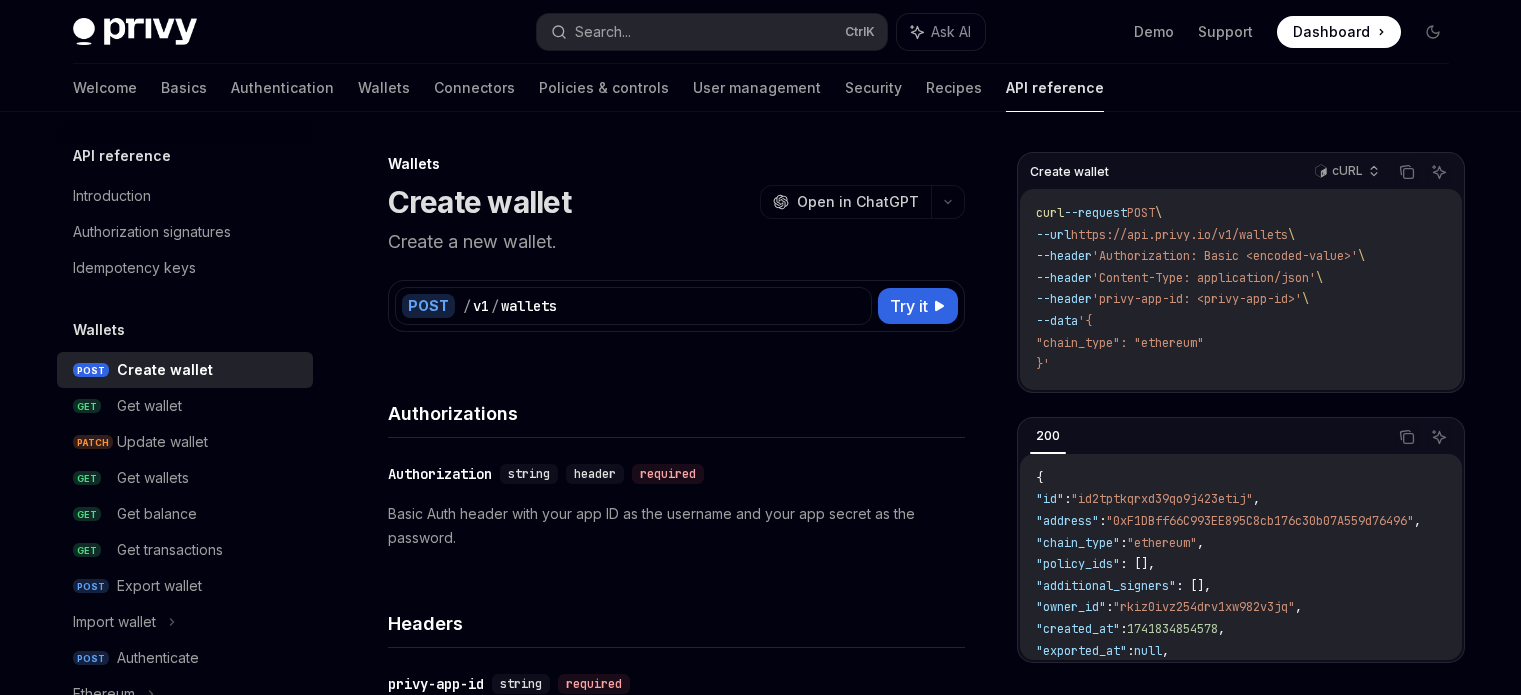 scroll, scrollTop: 0, scrollLeft: 0, axis: both 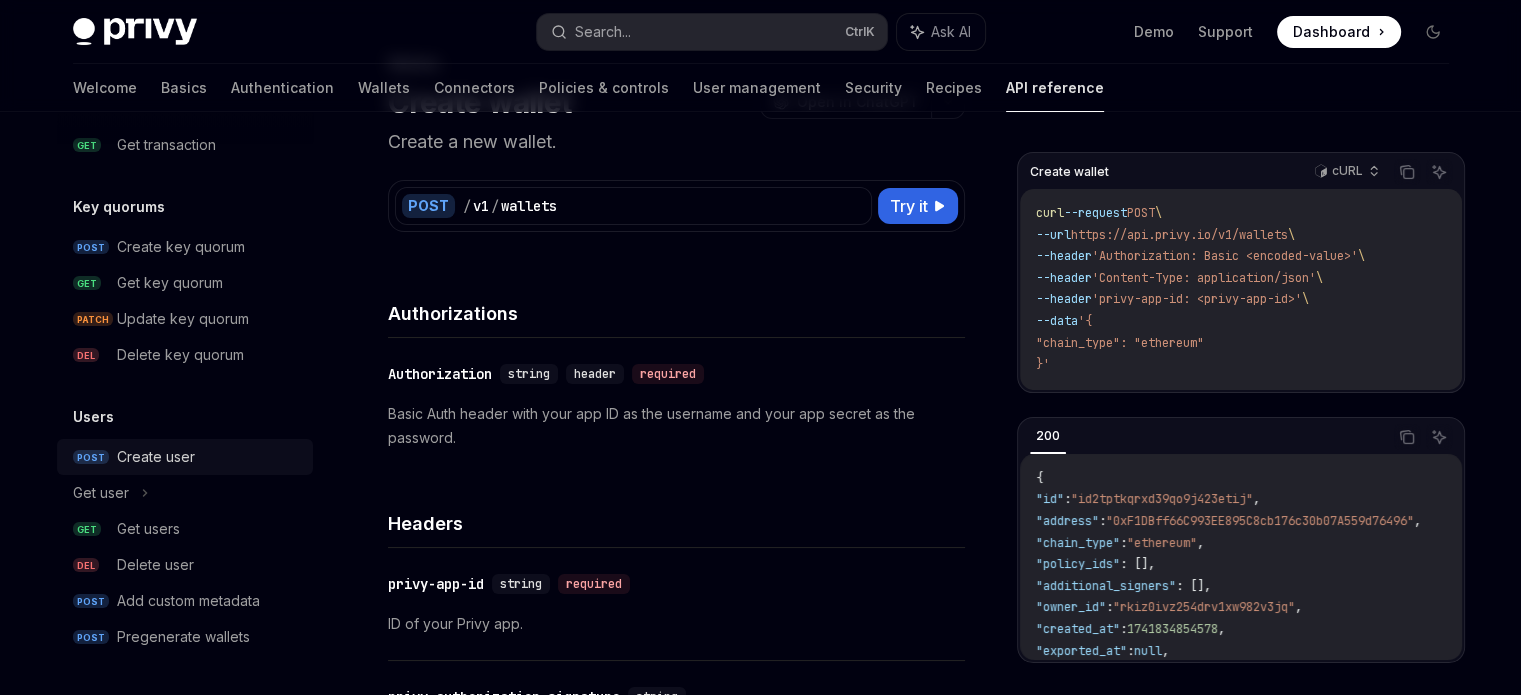 click on "Create user" at bounding box center [156, 457] 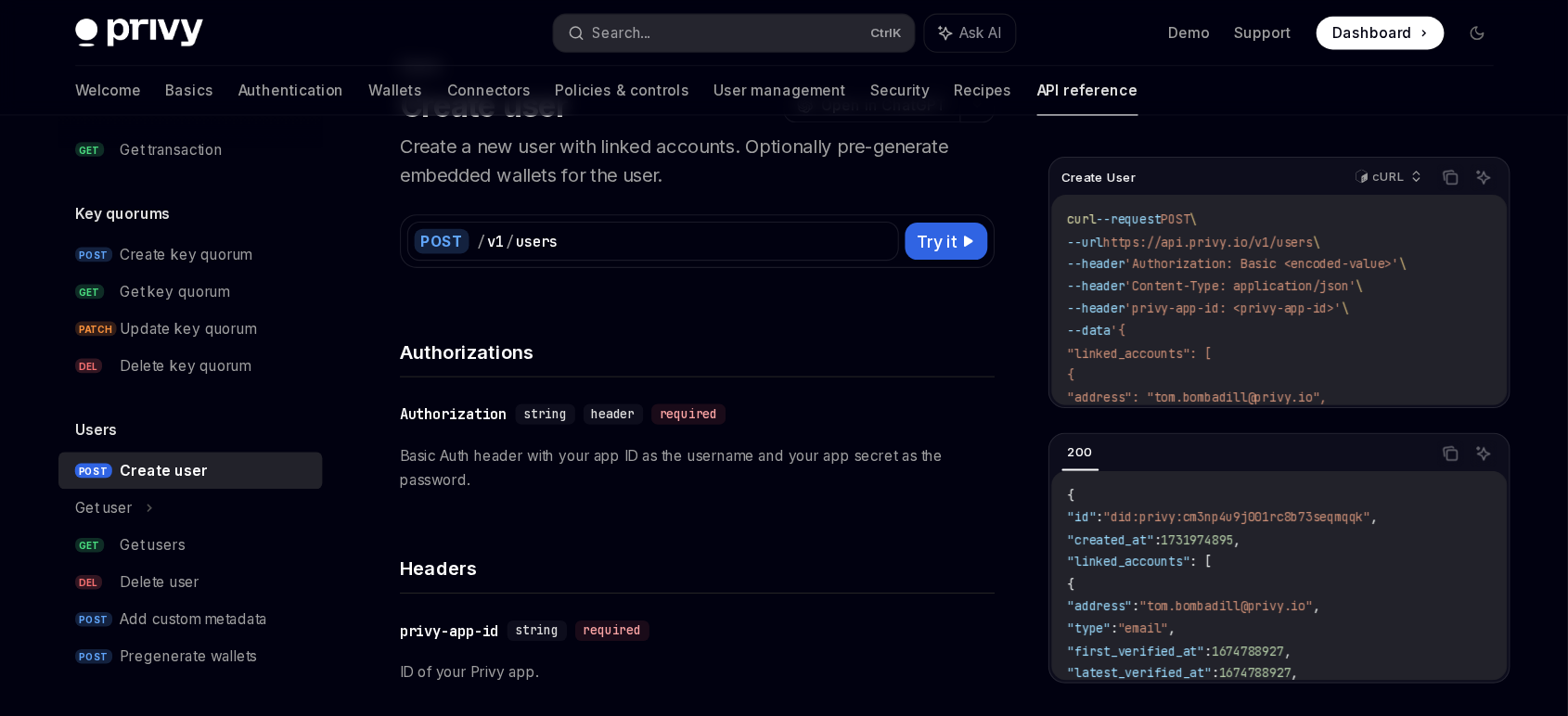 scroll, scrollTop: 93, scrollLeft: 0, axis: vertical 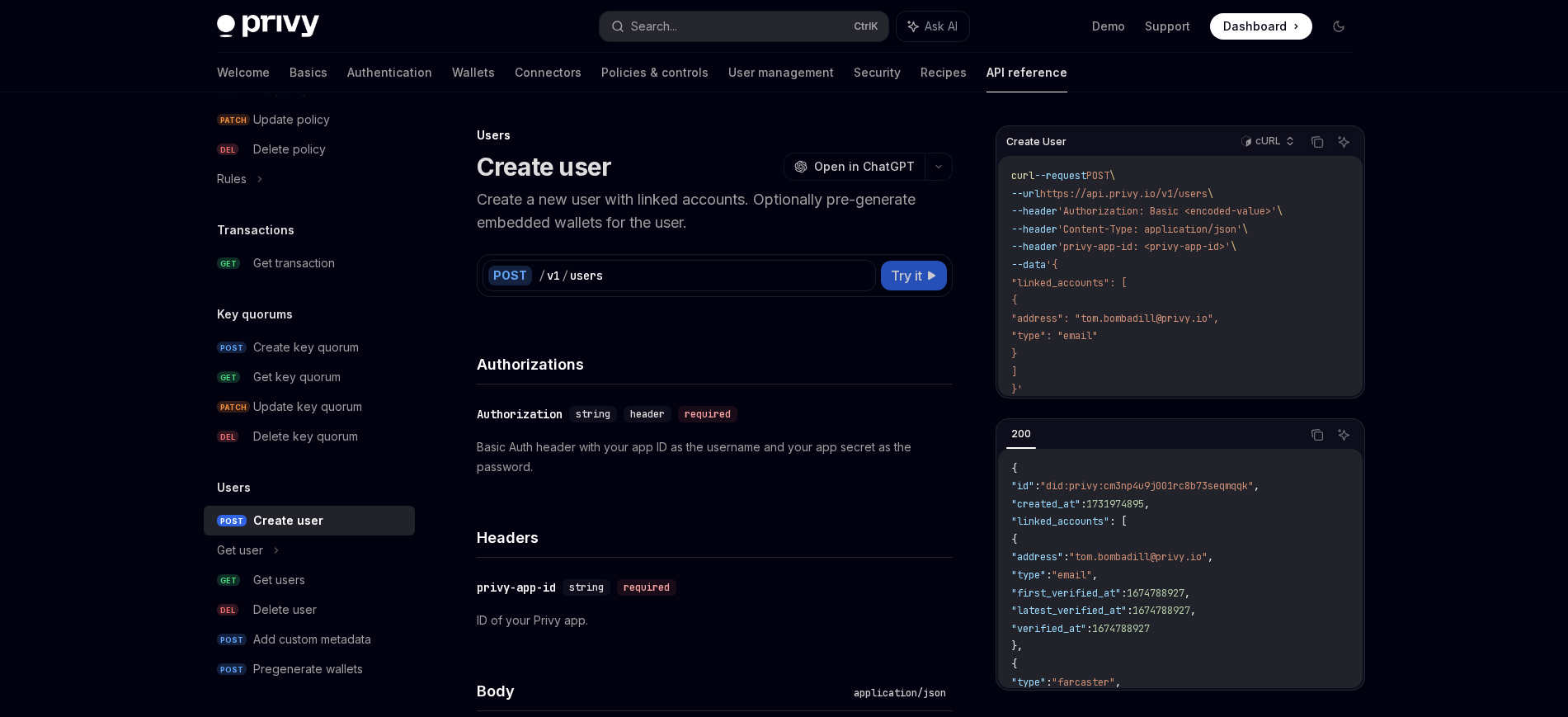 click on "Try it" at bounding box center (906, 276) 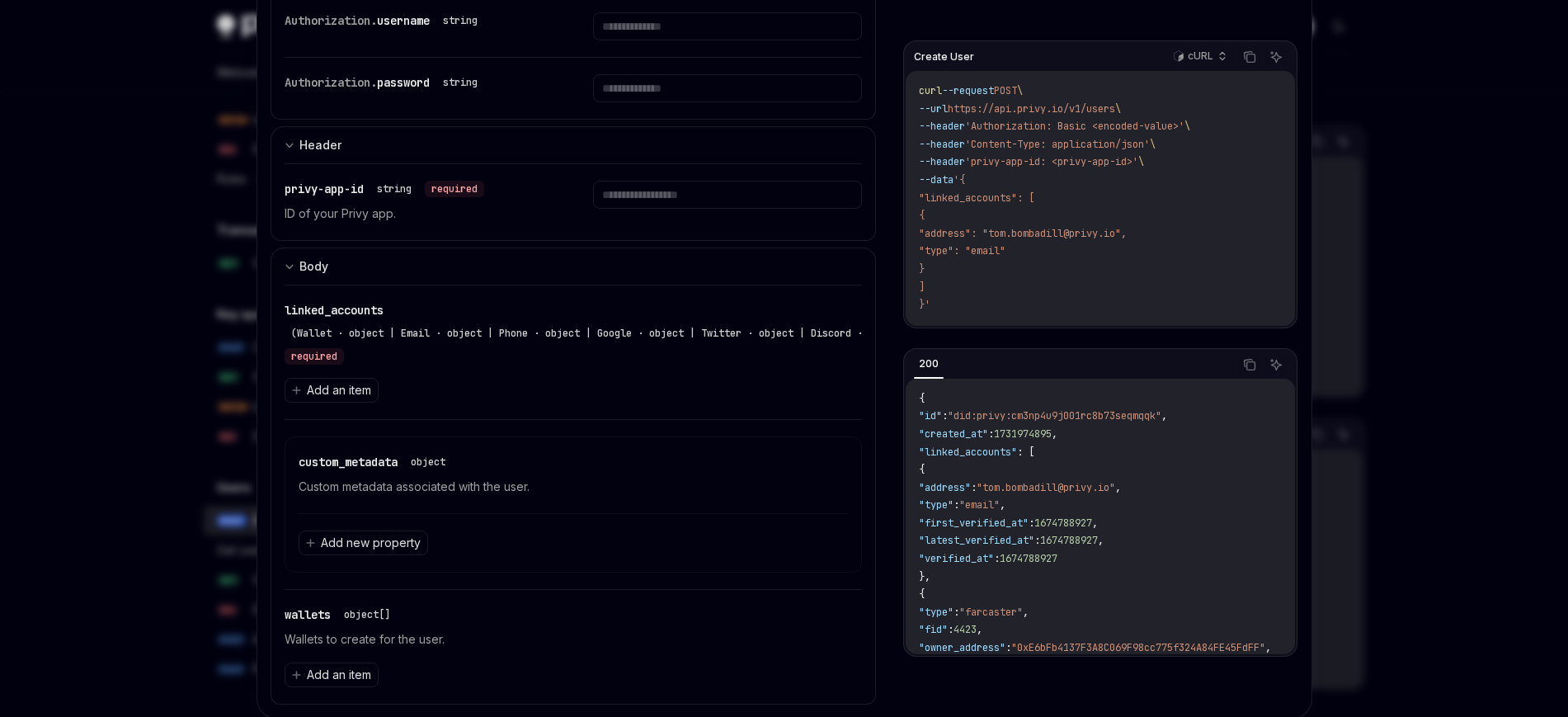 scroll, scrollTop: 248, scrollLeft: 0, axis: vertical 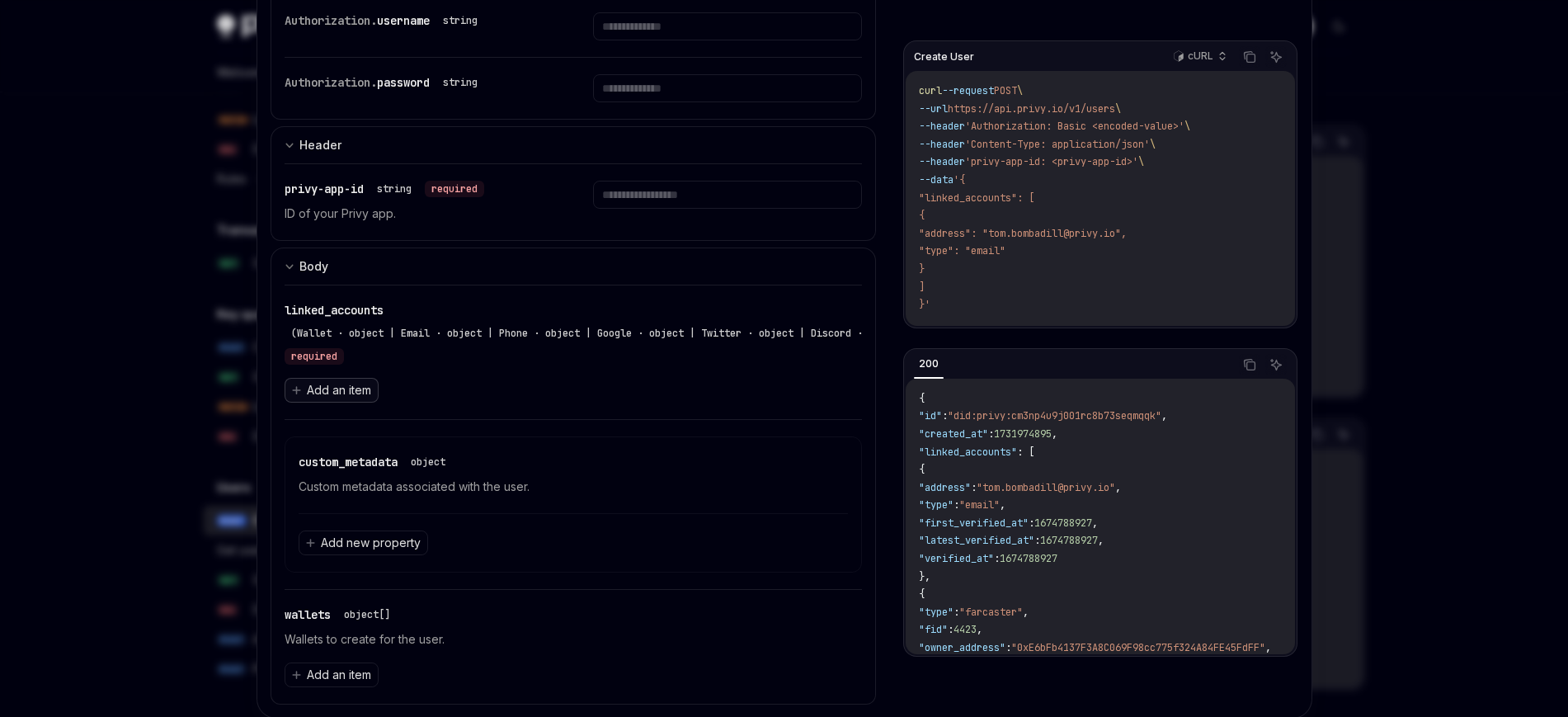 click on "Add an item" at bounding box center [339, 390] 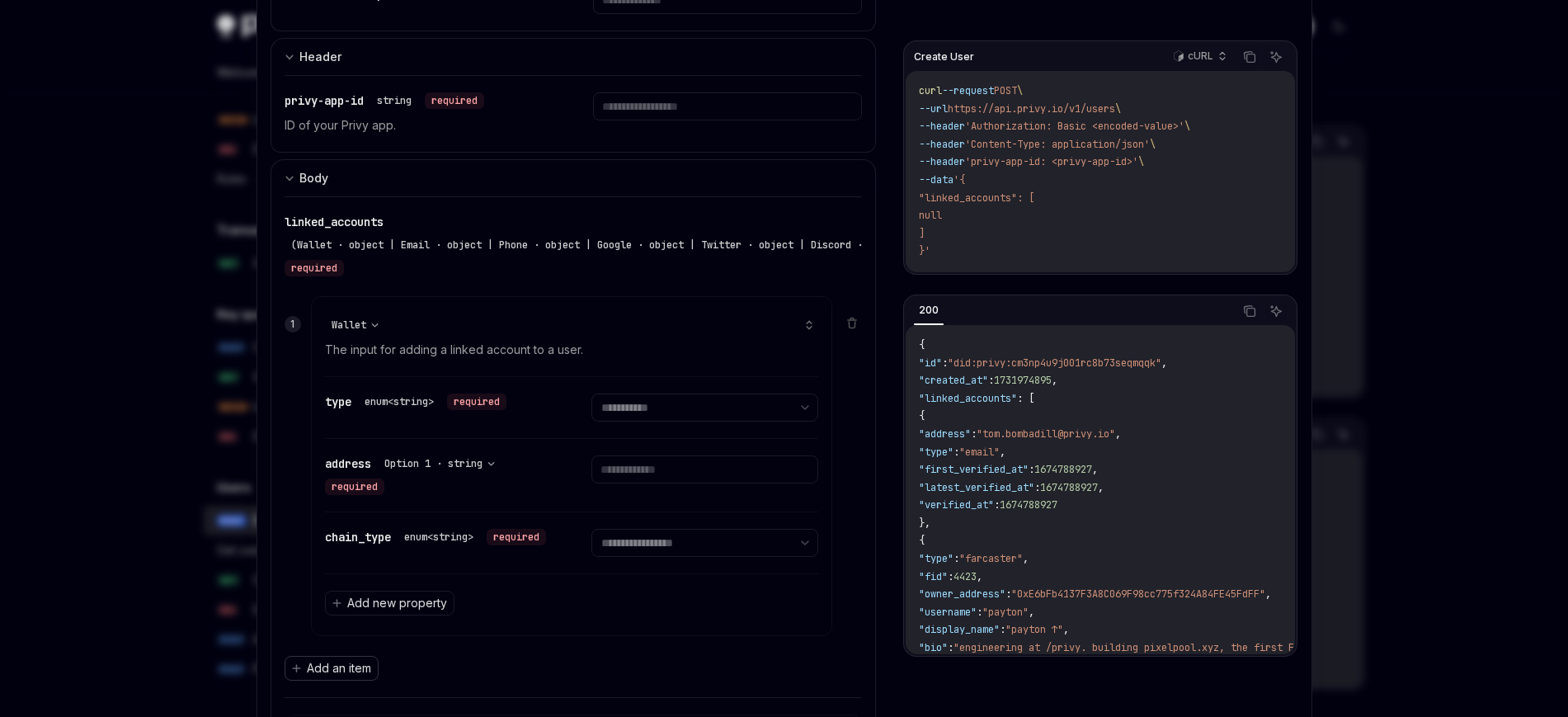 scroll, scrollTop: 413, scrollLeft: 0, axis: vertical 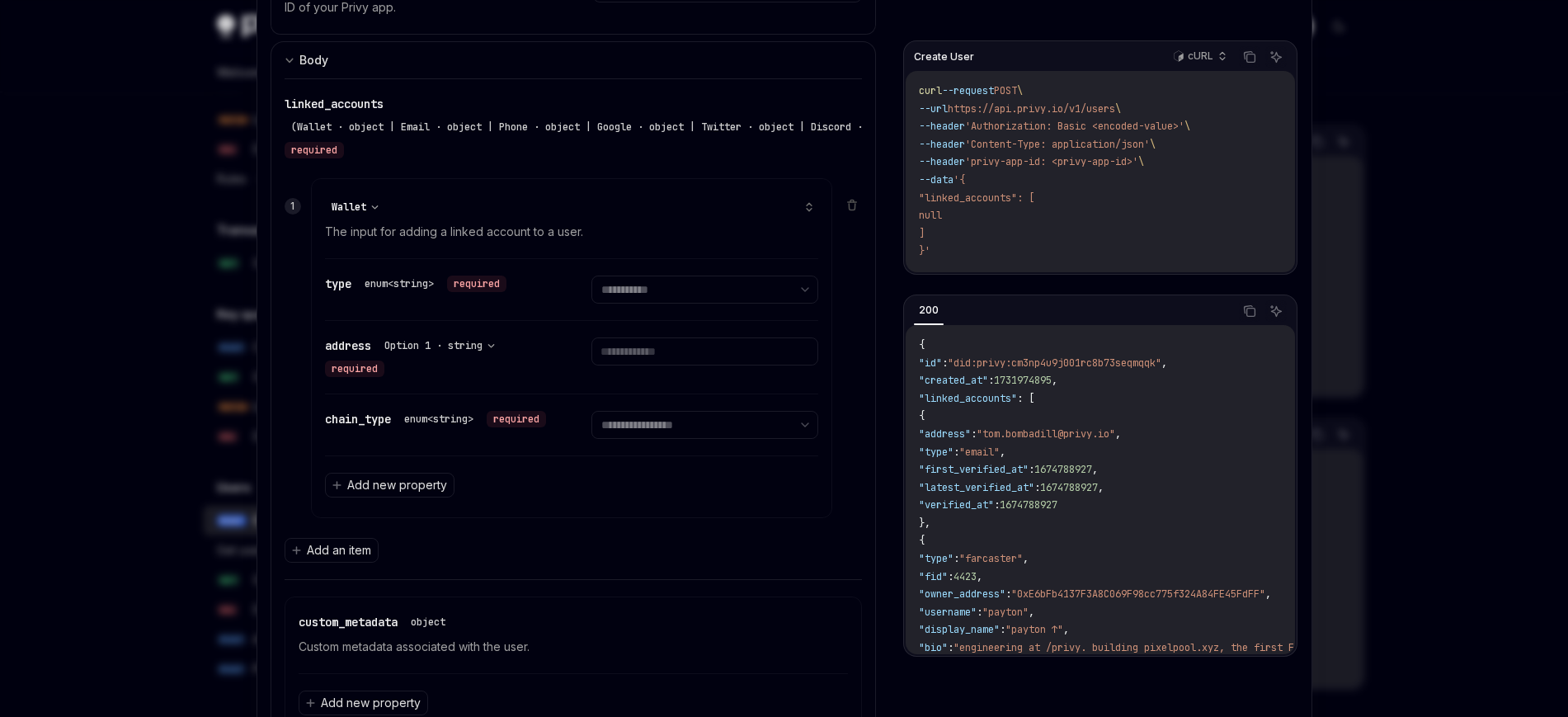 click on "**********" at bounding box center (356, 207) 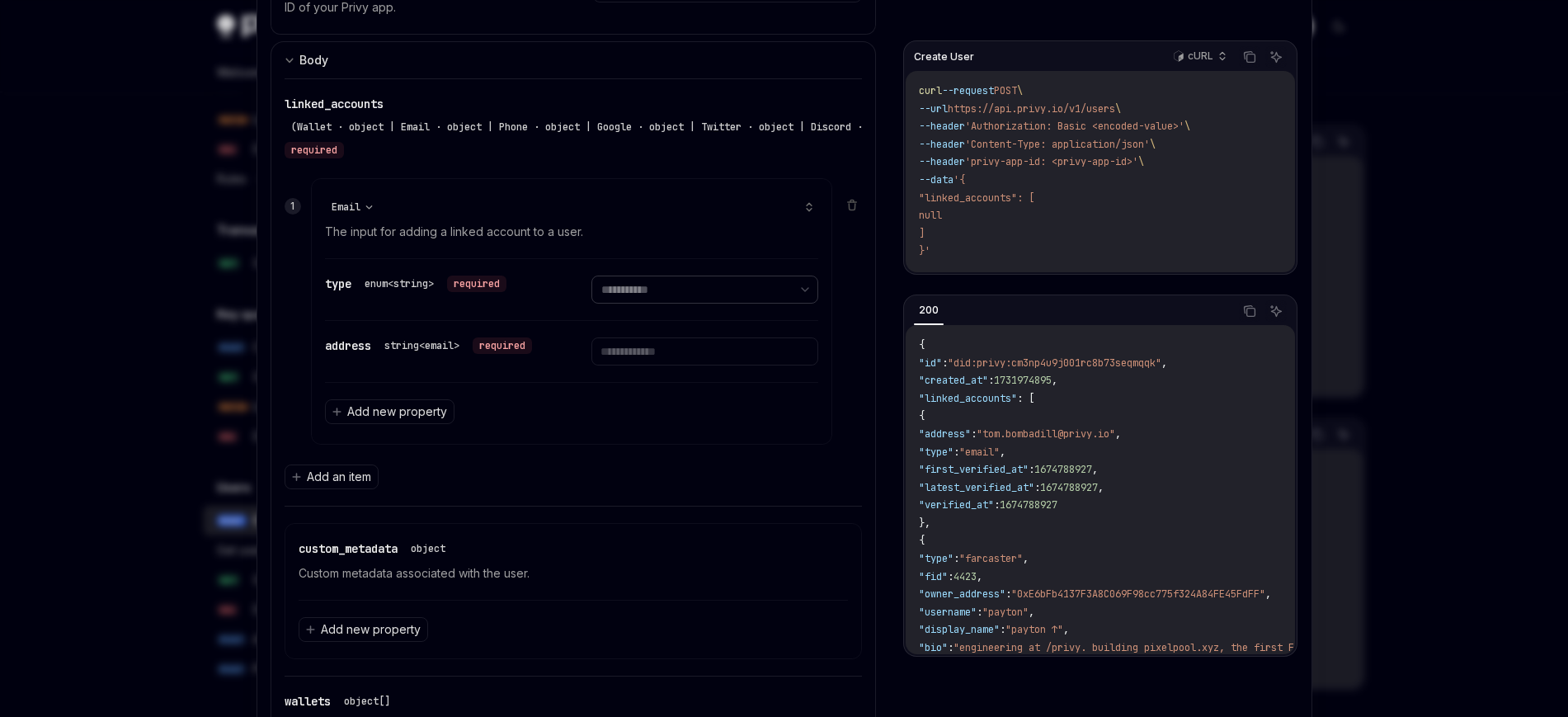 click on "**********" at bounding box center [704, 290] 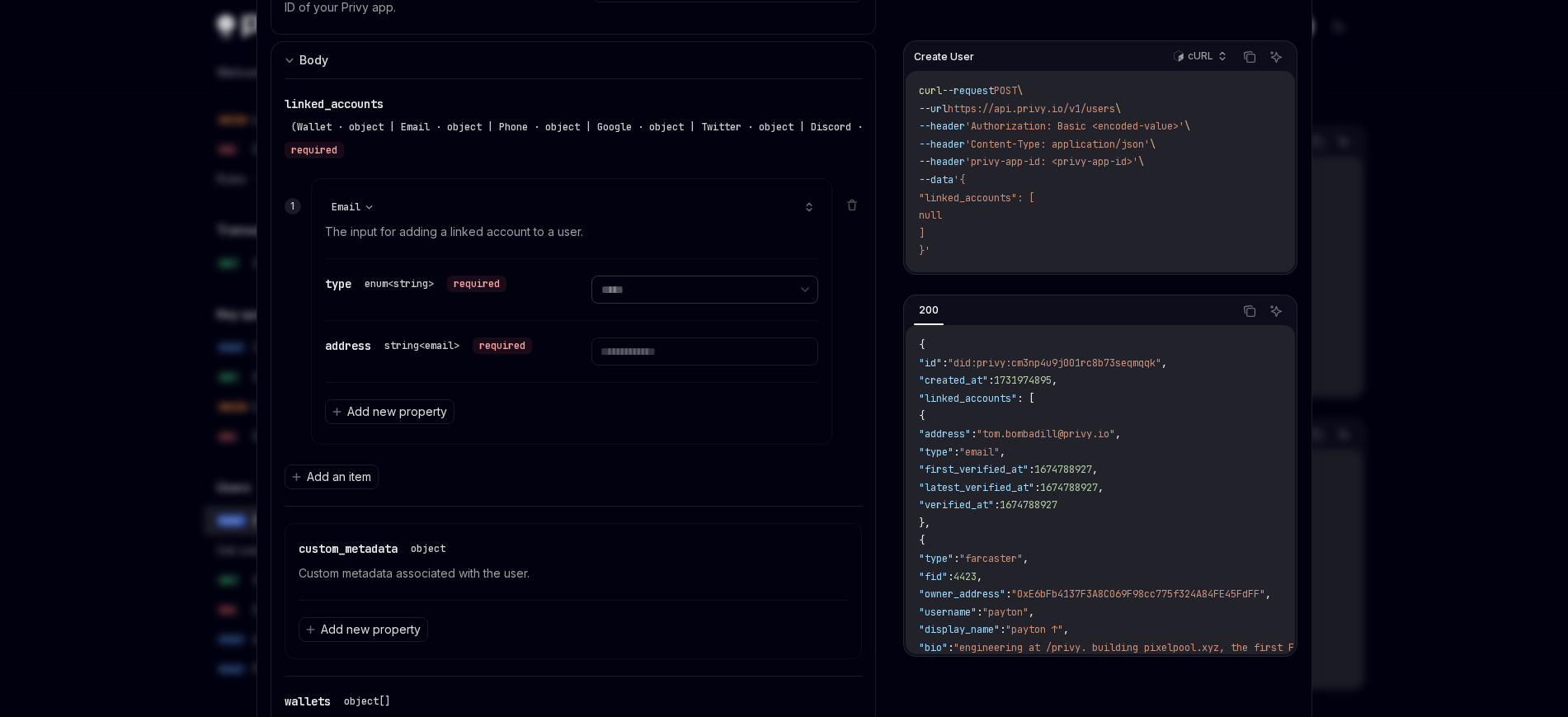 click on "**********" at bounding box center [704, 290] 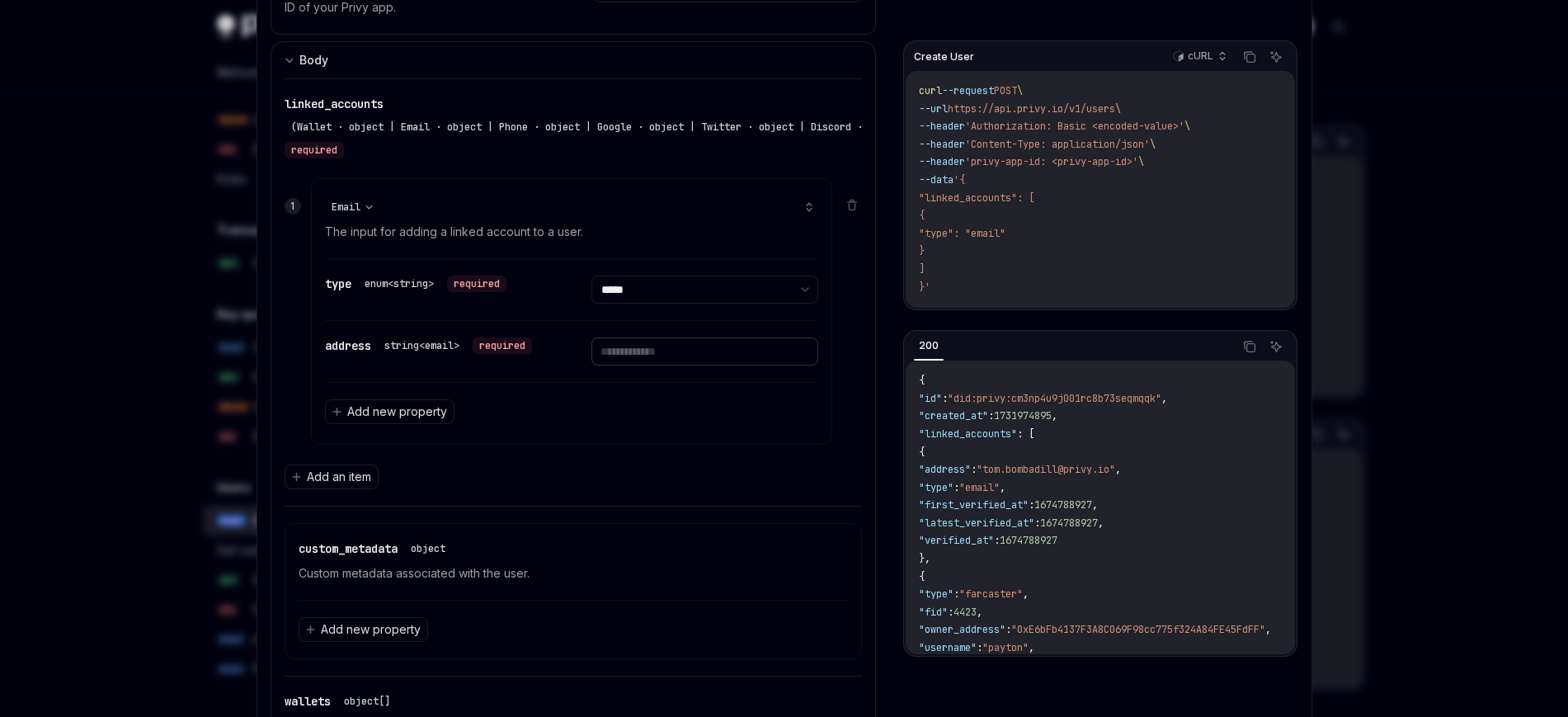drag, startPoint x: 681, startPoint y: 347, endPoint x: 686, endPoint y: 361, distance: 14.866069 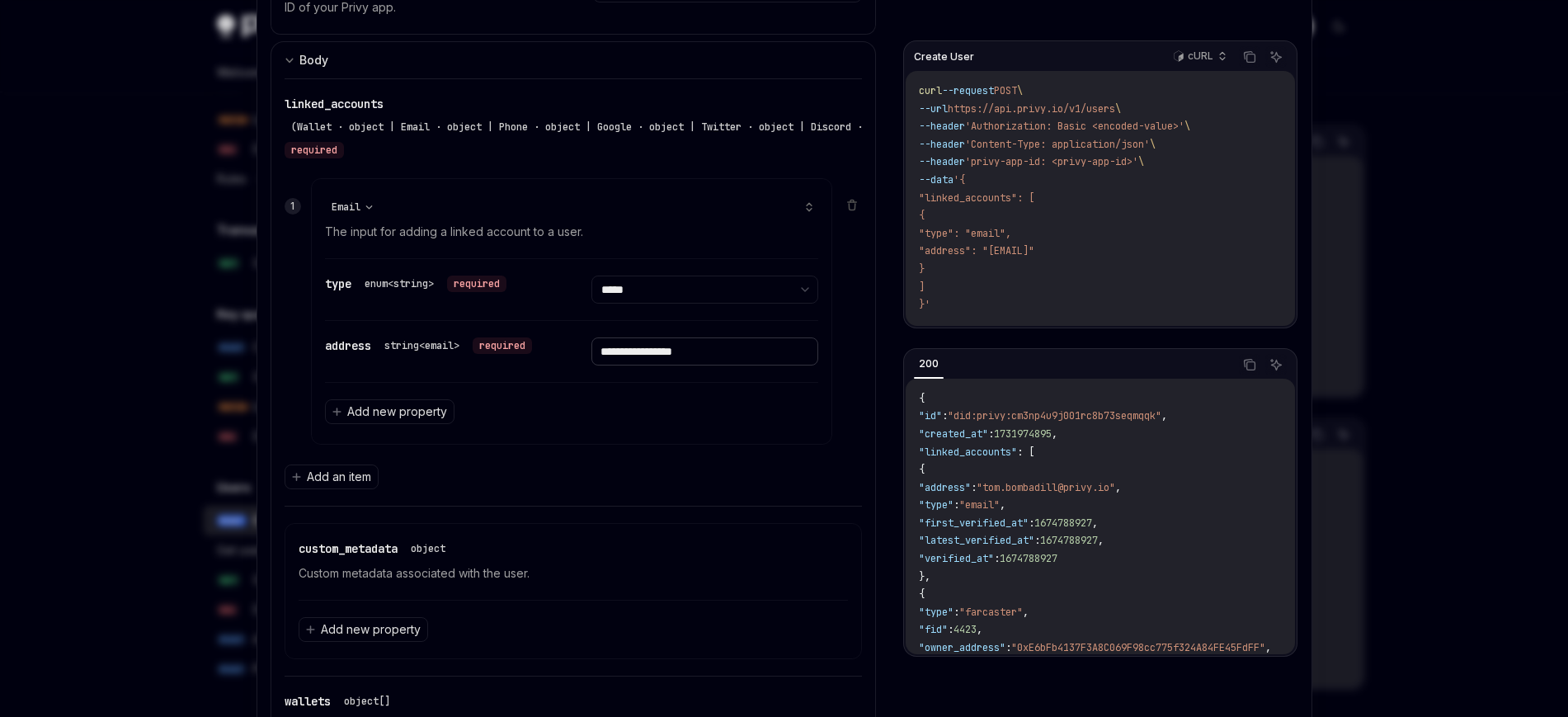 type on "**********" 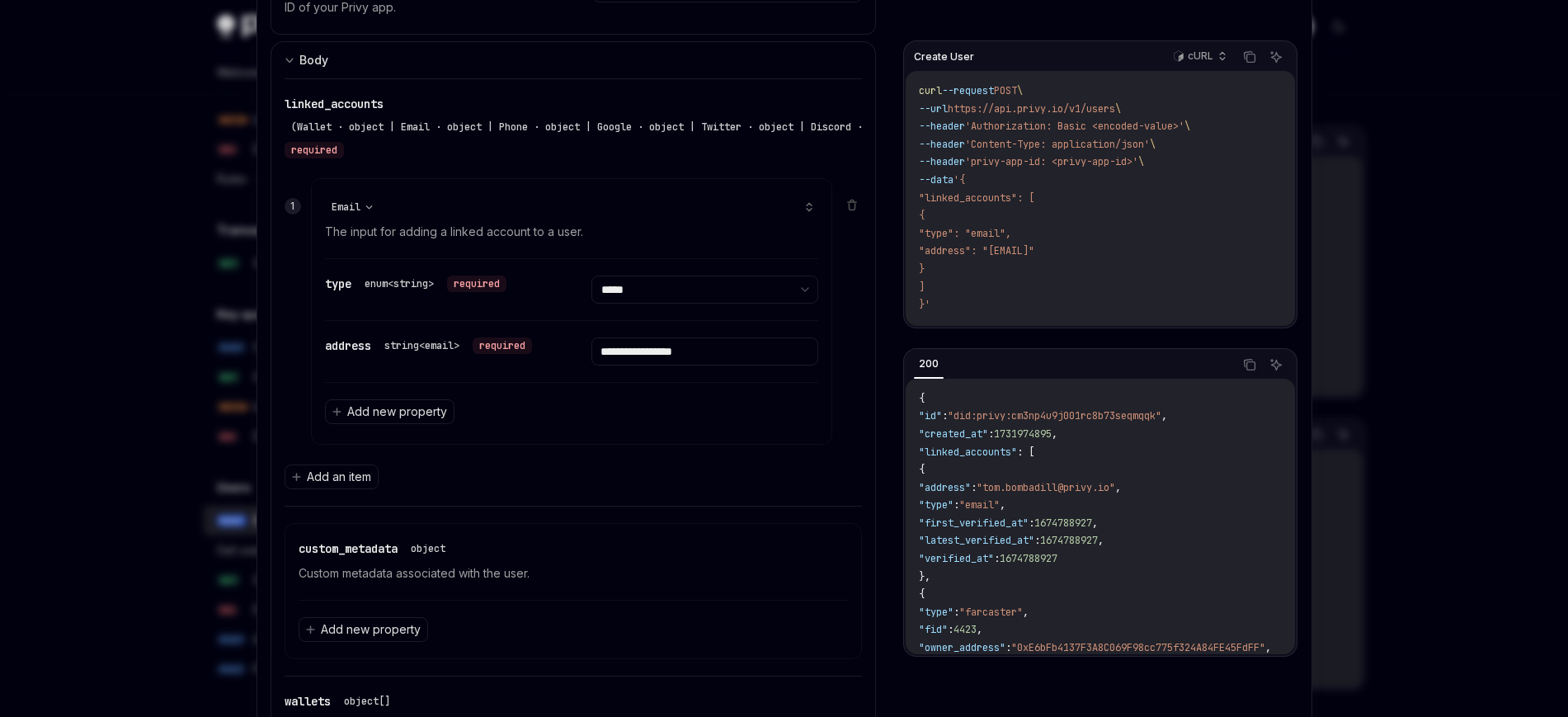 click on "Add new property" at bounding box center (572, 411) 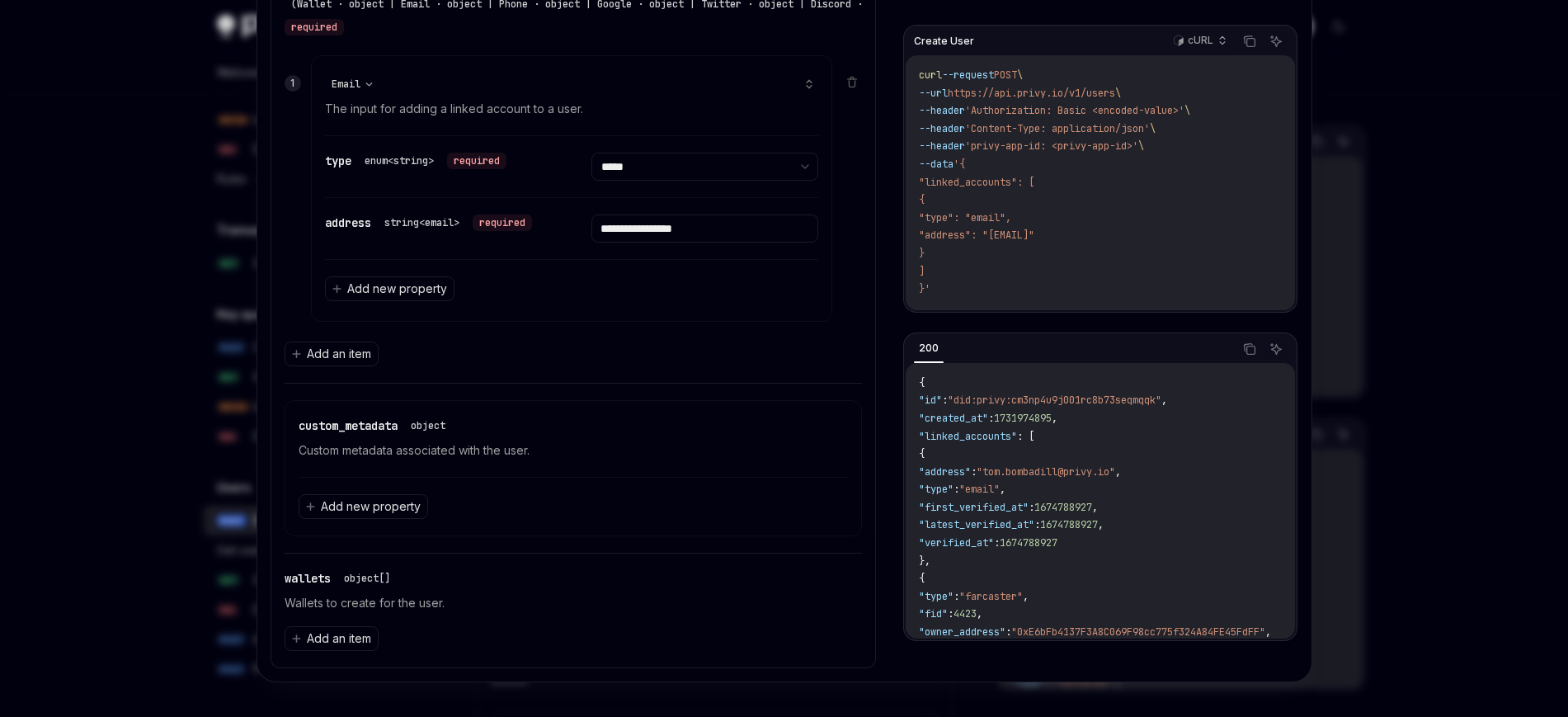 scroll, scrollTop: 540, scrollLeft: 0, axis: vertical 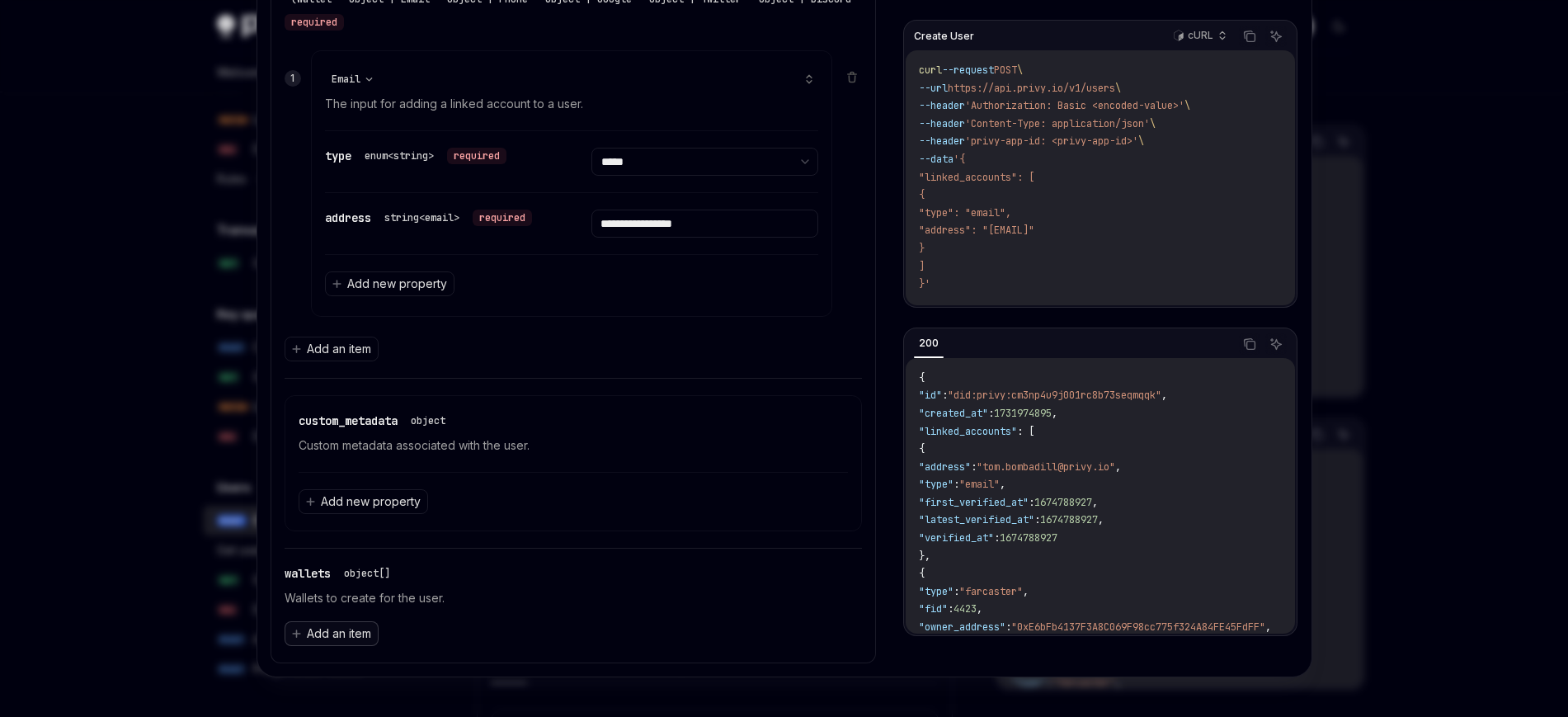 click on "Add an item" at bounding box center [339, 634] 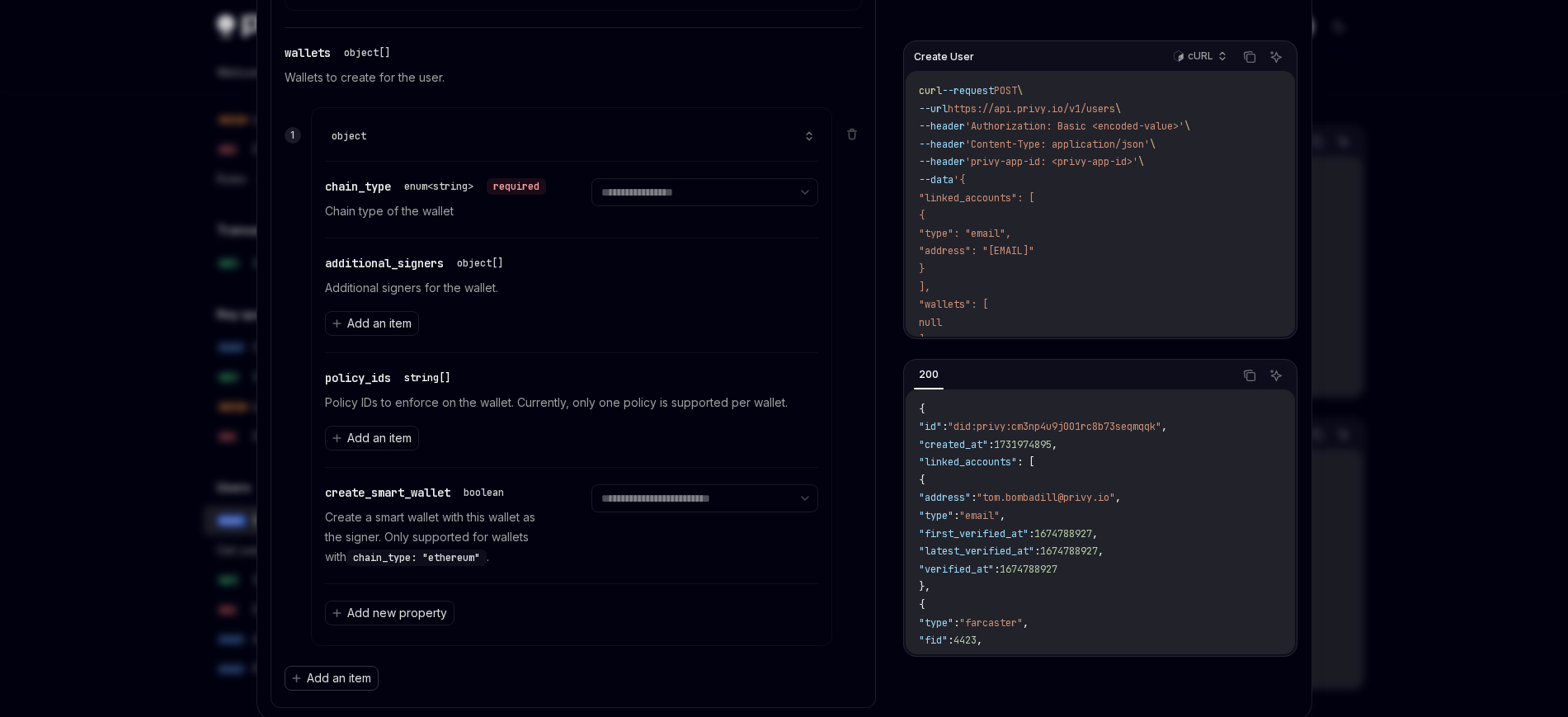 scroll, scrollTop: 1026, scrollLeft: 0, axis: vertical 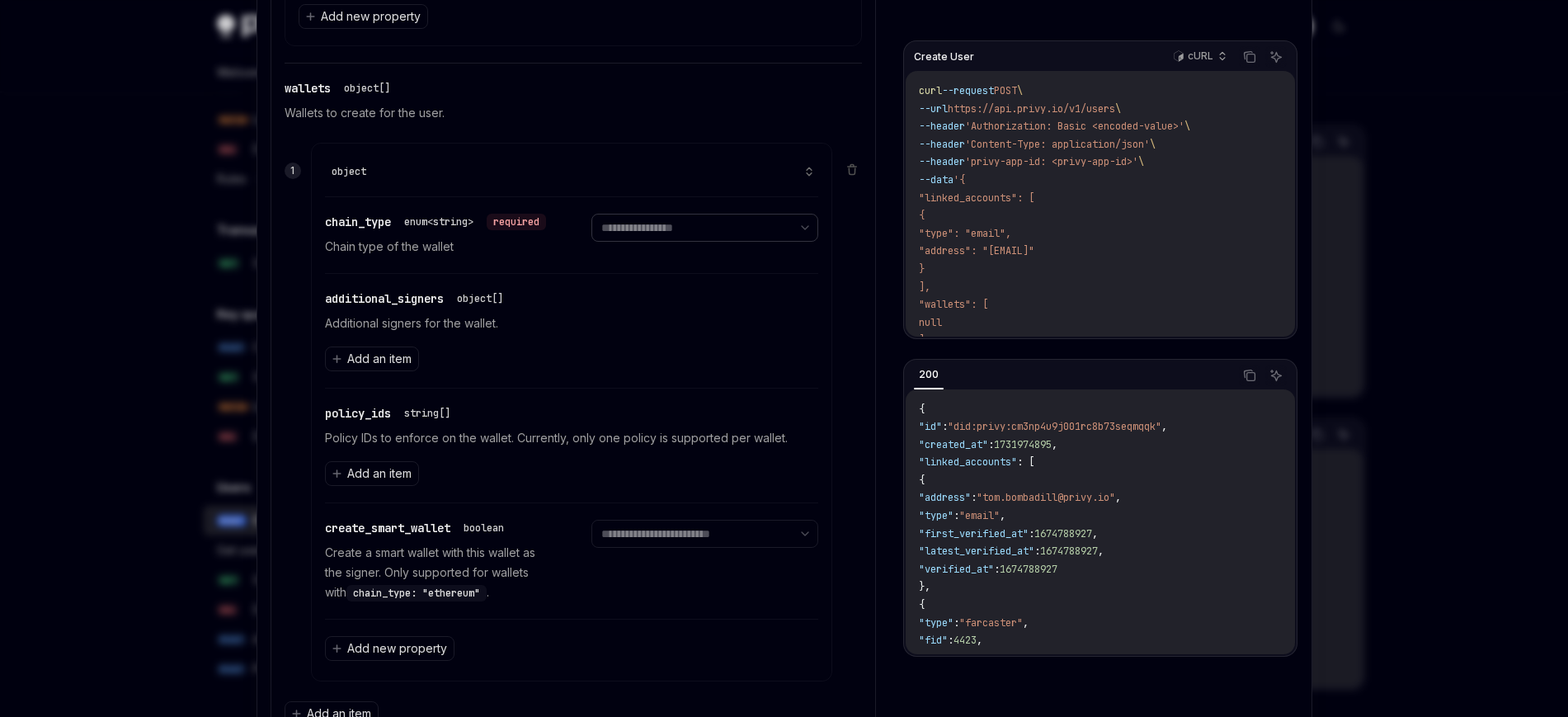 click on "**********" at bounding box center [704, 228] 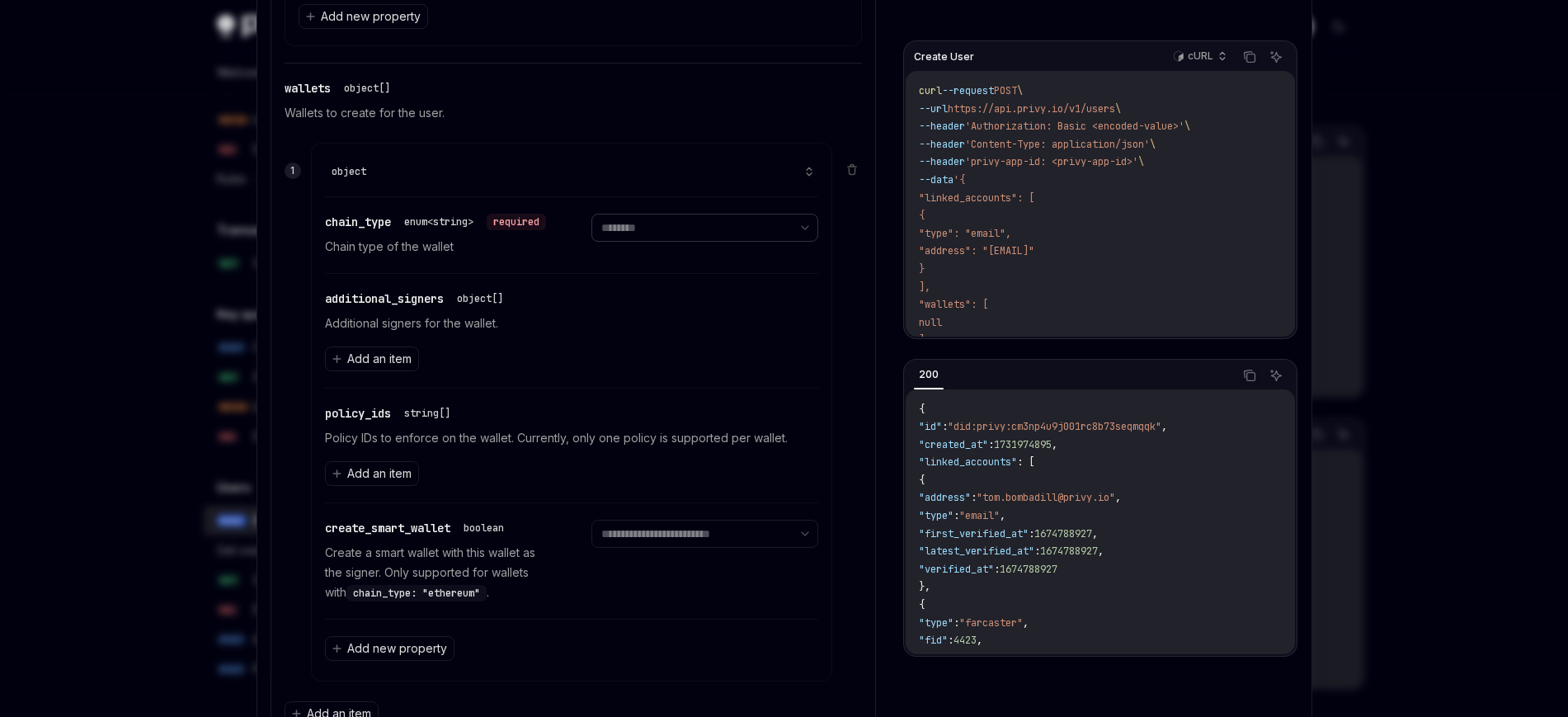 click on "**********" at bounding box center (704, 228) 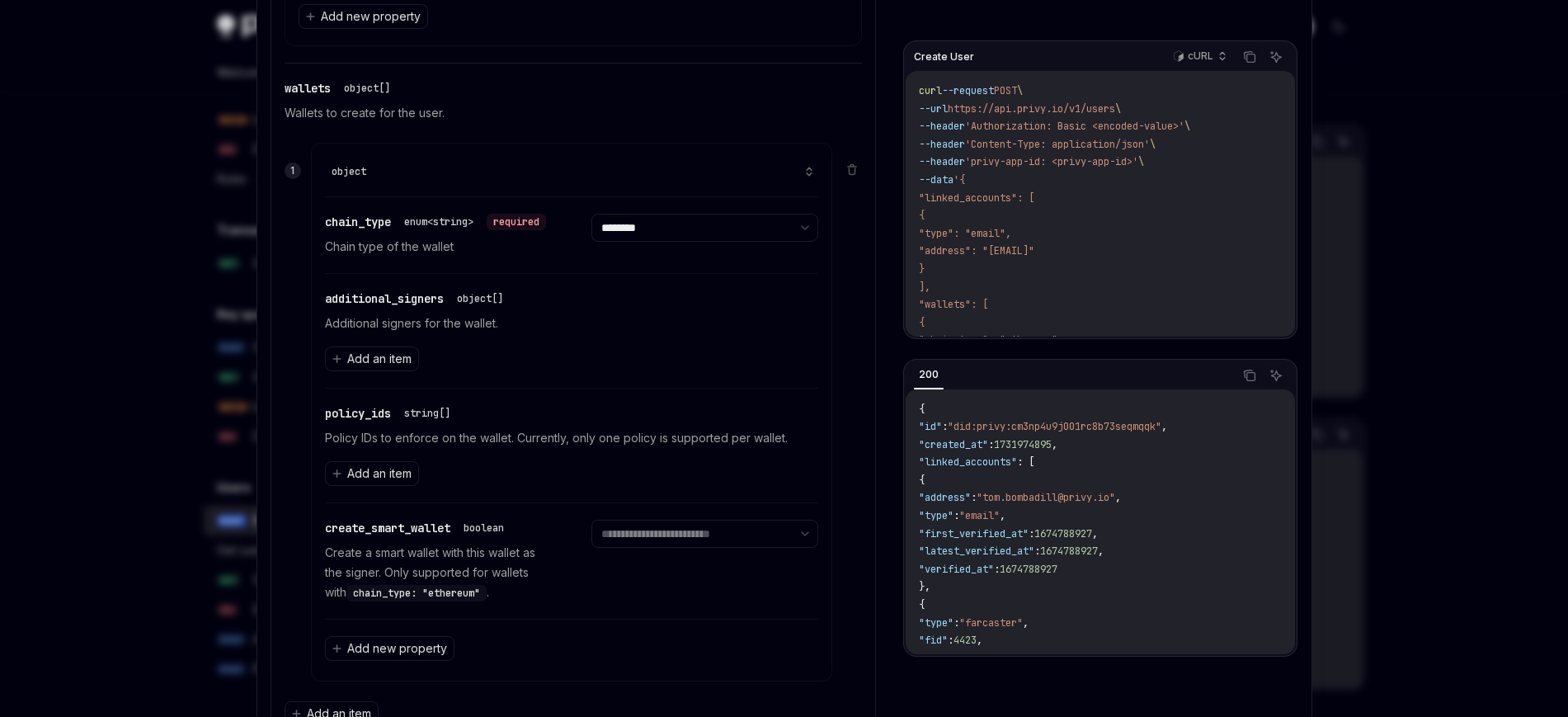 click on "**********" at bounding box center [573, 403] 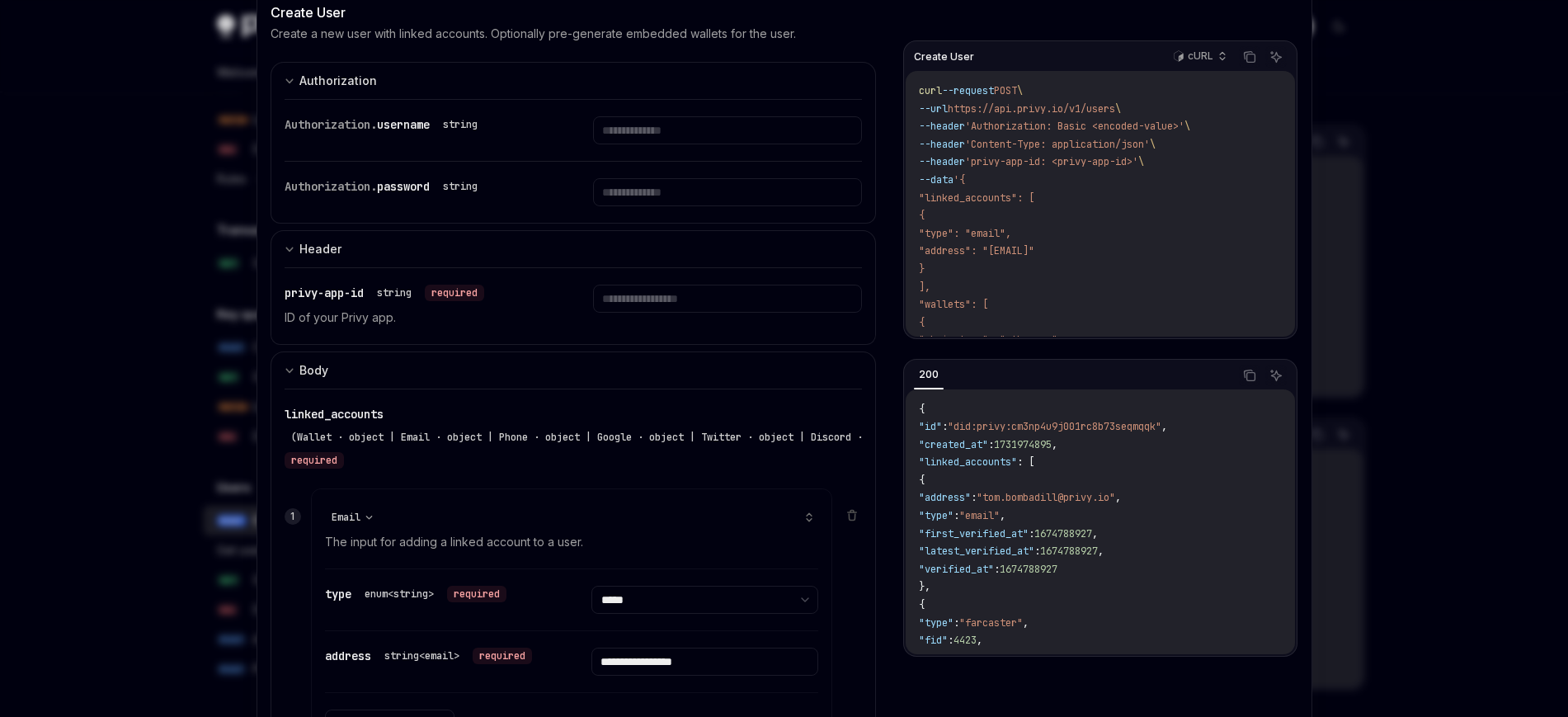 scroll, scrollTop: 0, scrollLeft: 0, axis: both 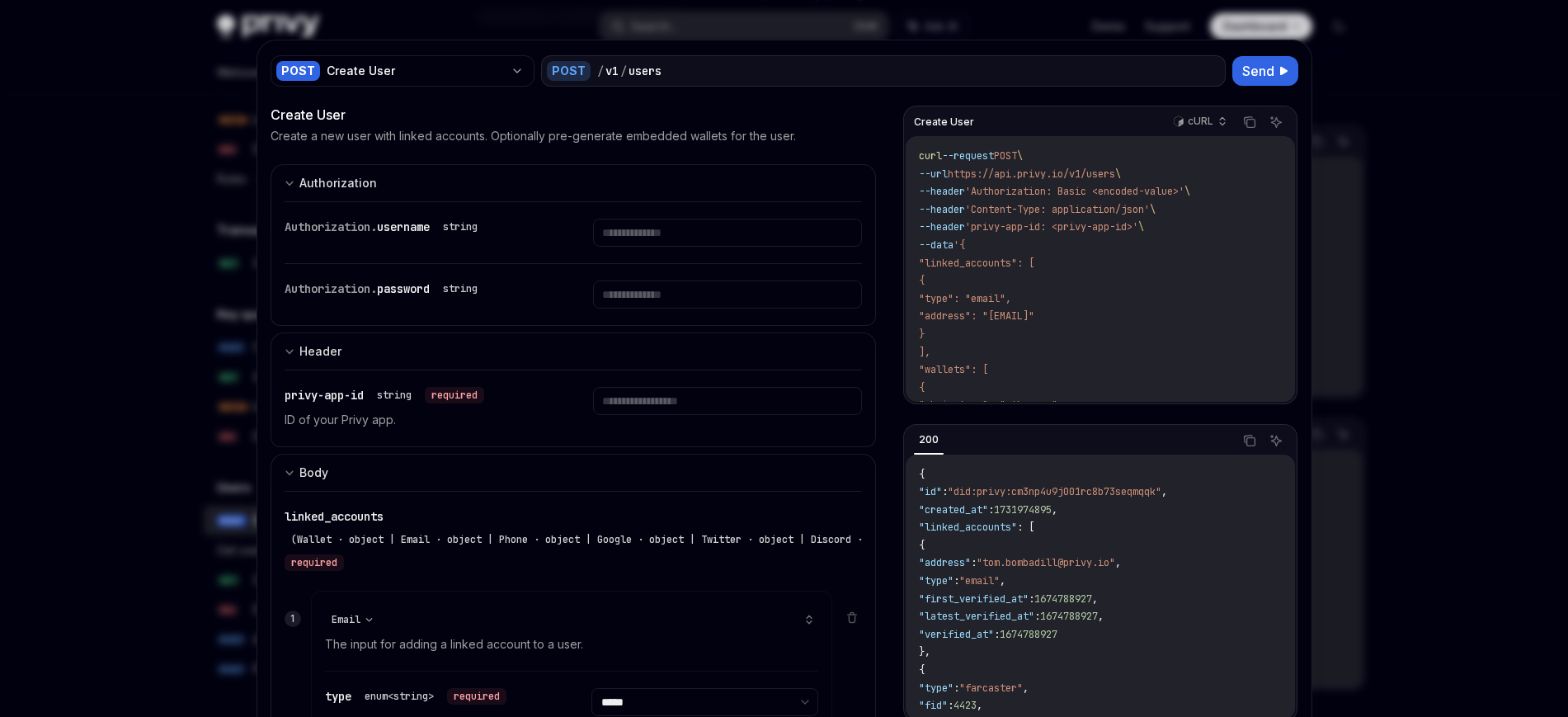 drag, startPoint x: 61, startPoint y: 216, endPoint x: 307, endPoint y: 271, distance: 252.0734 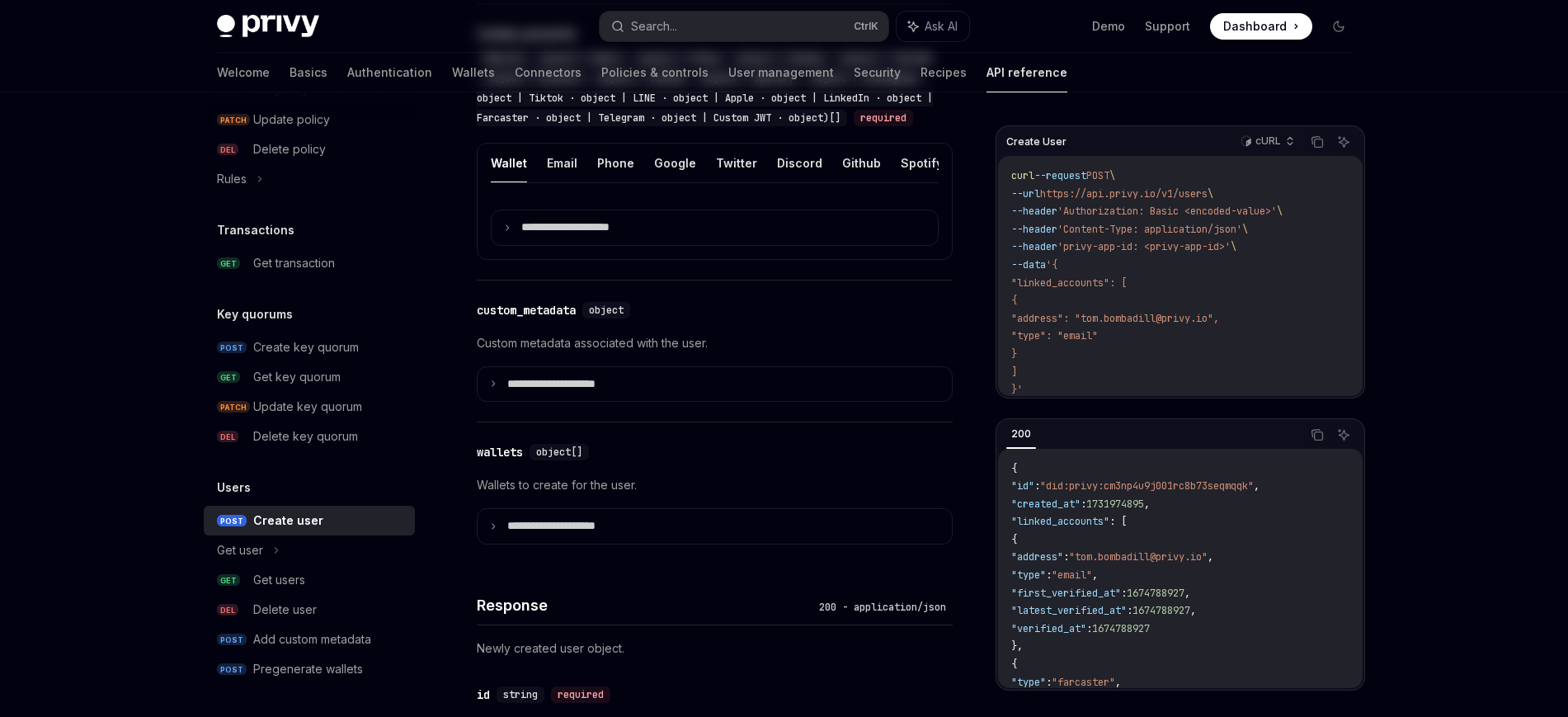 scroll, scrollTop: 0, scrollLeft: 0, axis: both 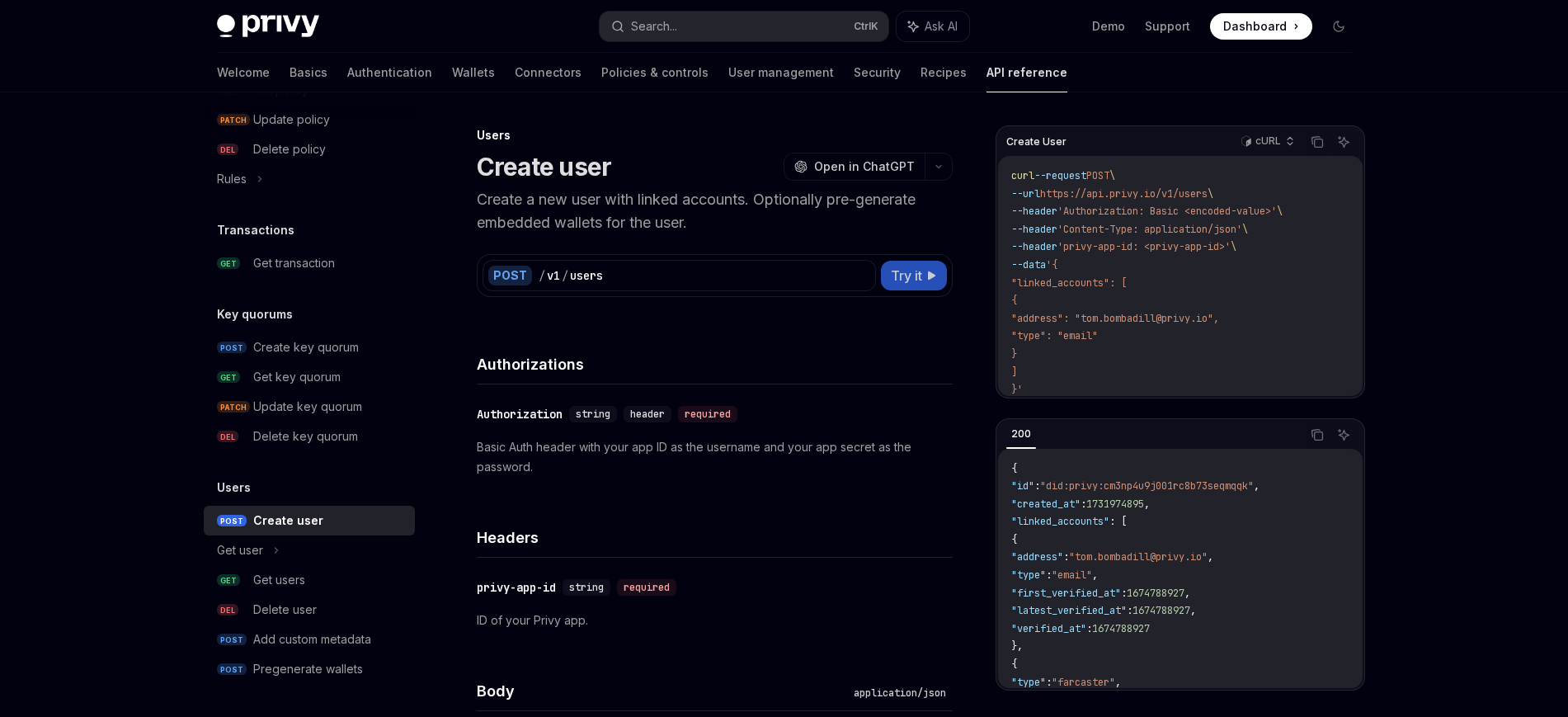 click on "Try it" at bounding box center (906, 276) 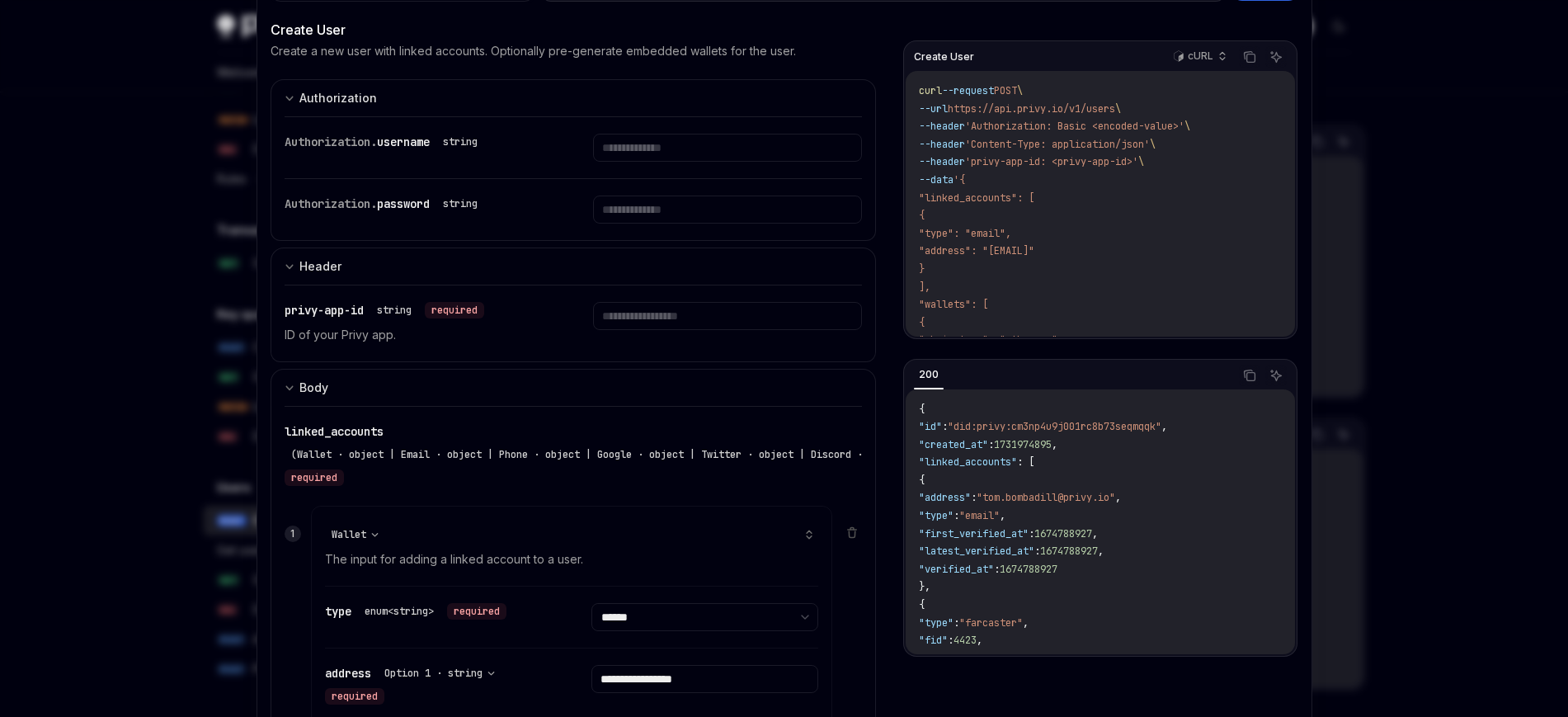 scroll, scrollTop: 0, scrollLeft: 0, axis: both 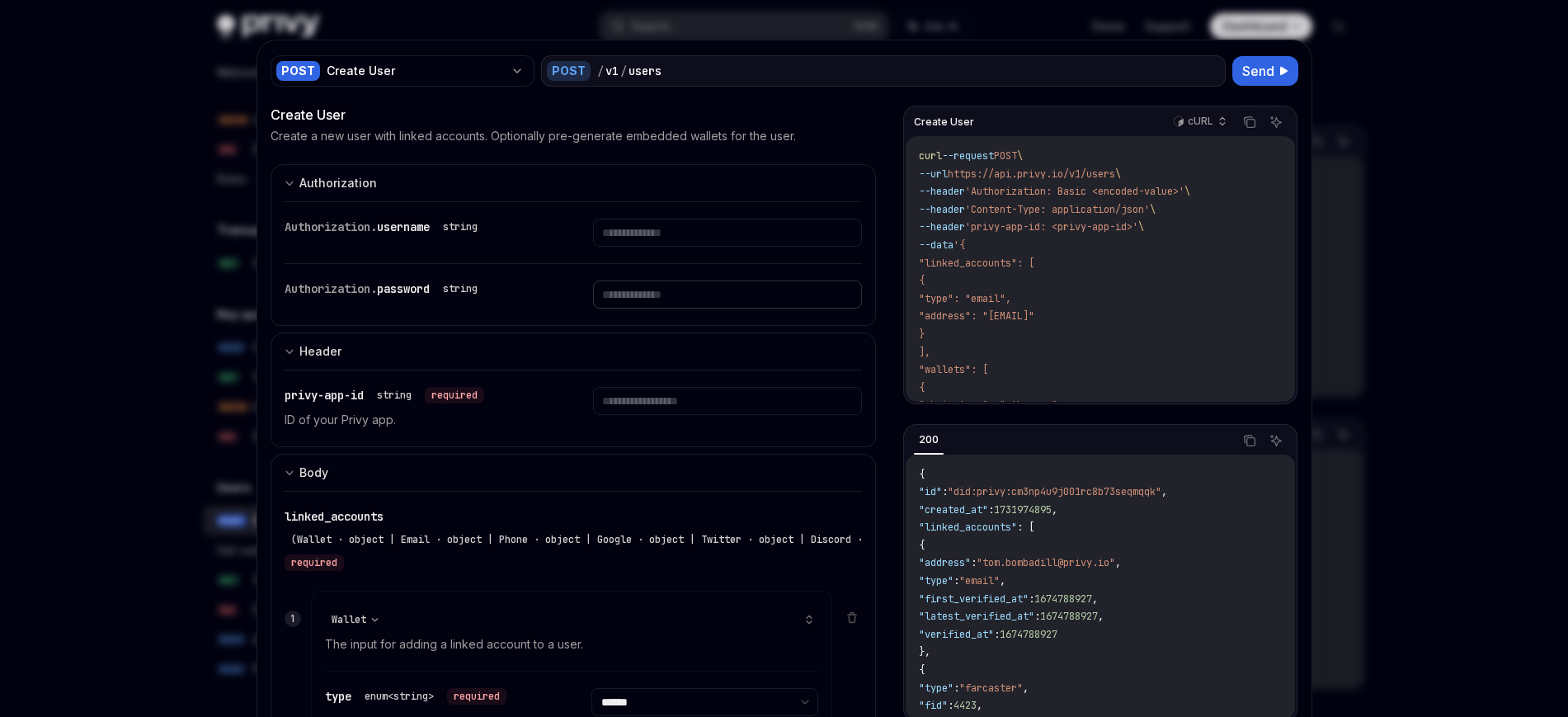 click at bounding box center [727, 233] 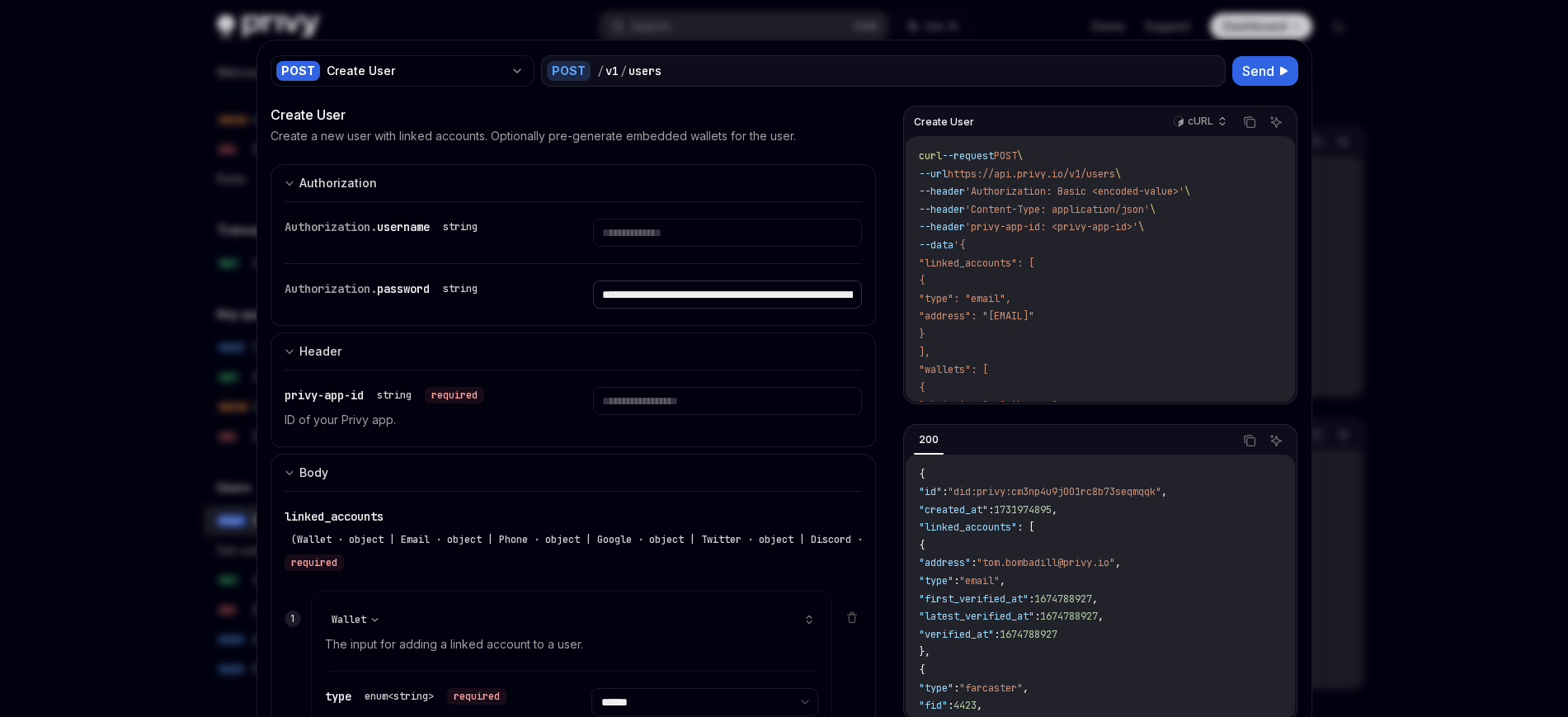 scroll, scrollTop: 0, scrollLeft: 399, axis: horizontal 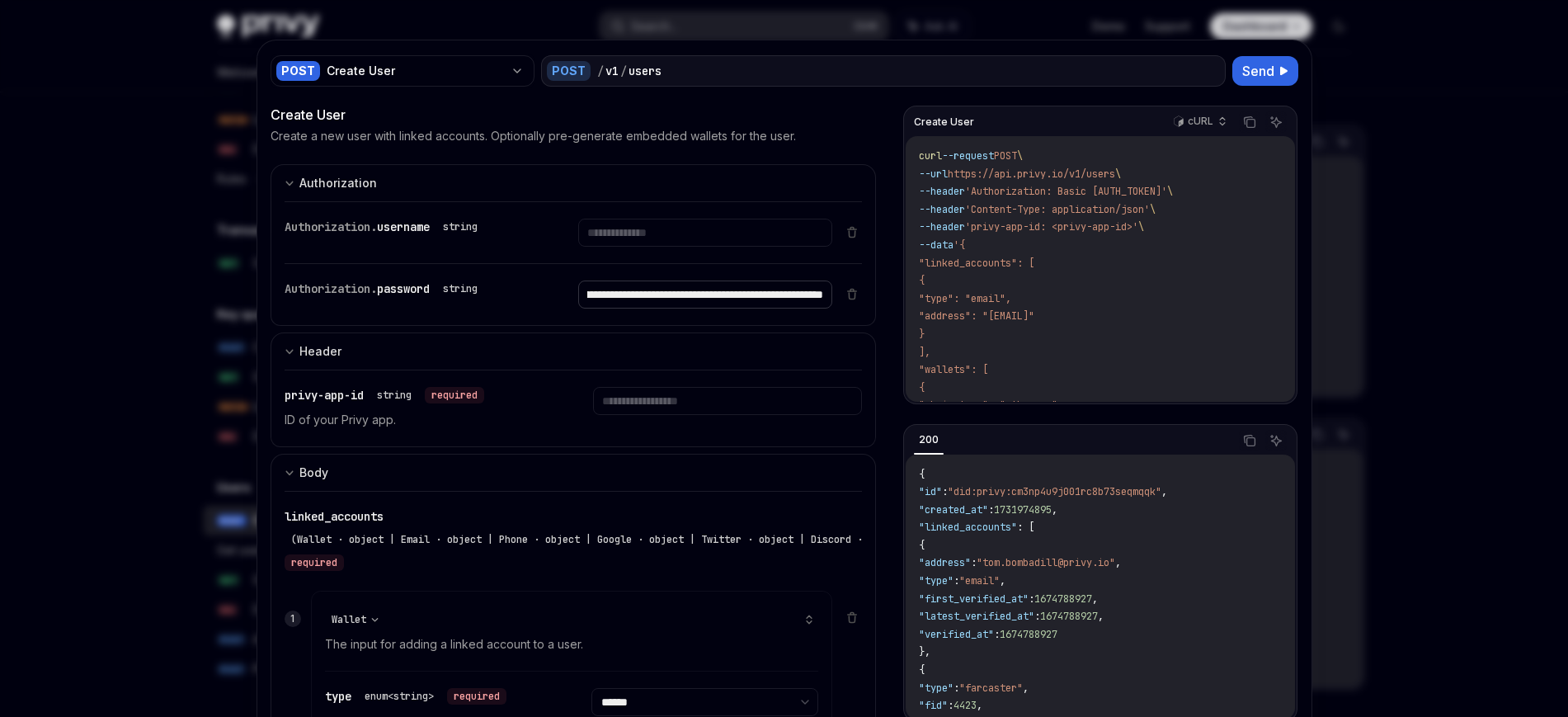 type on "**********" 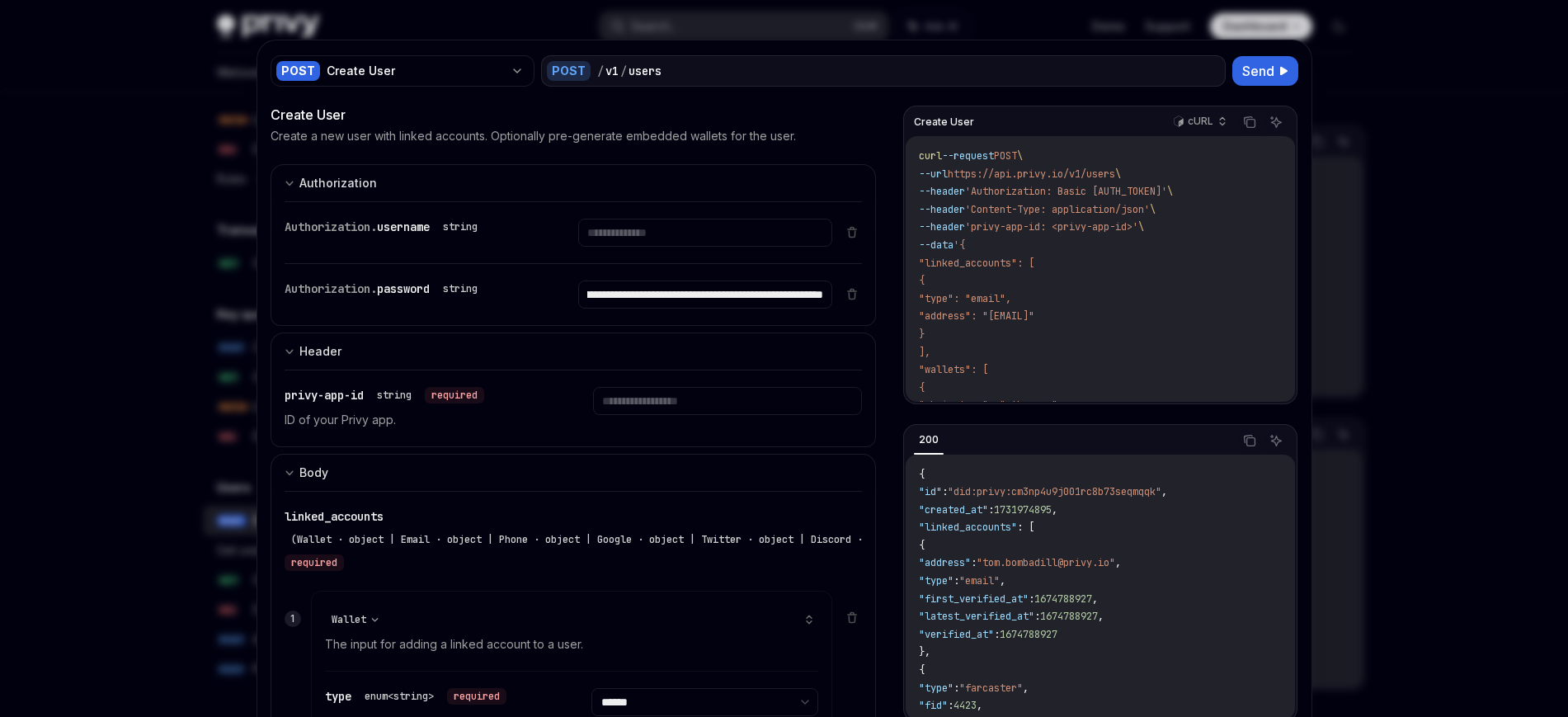 scroll, scrollTop: 0, scrollLeft: 0, axis: both 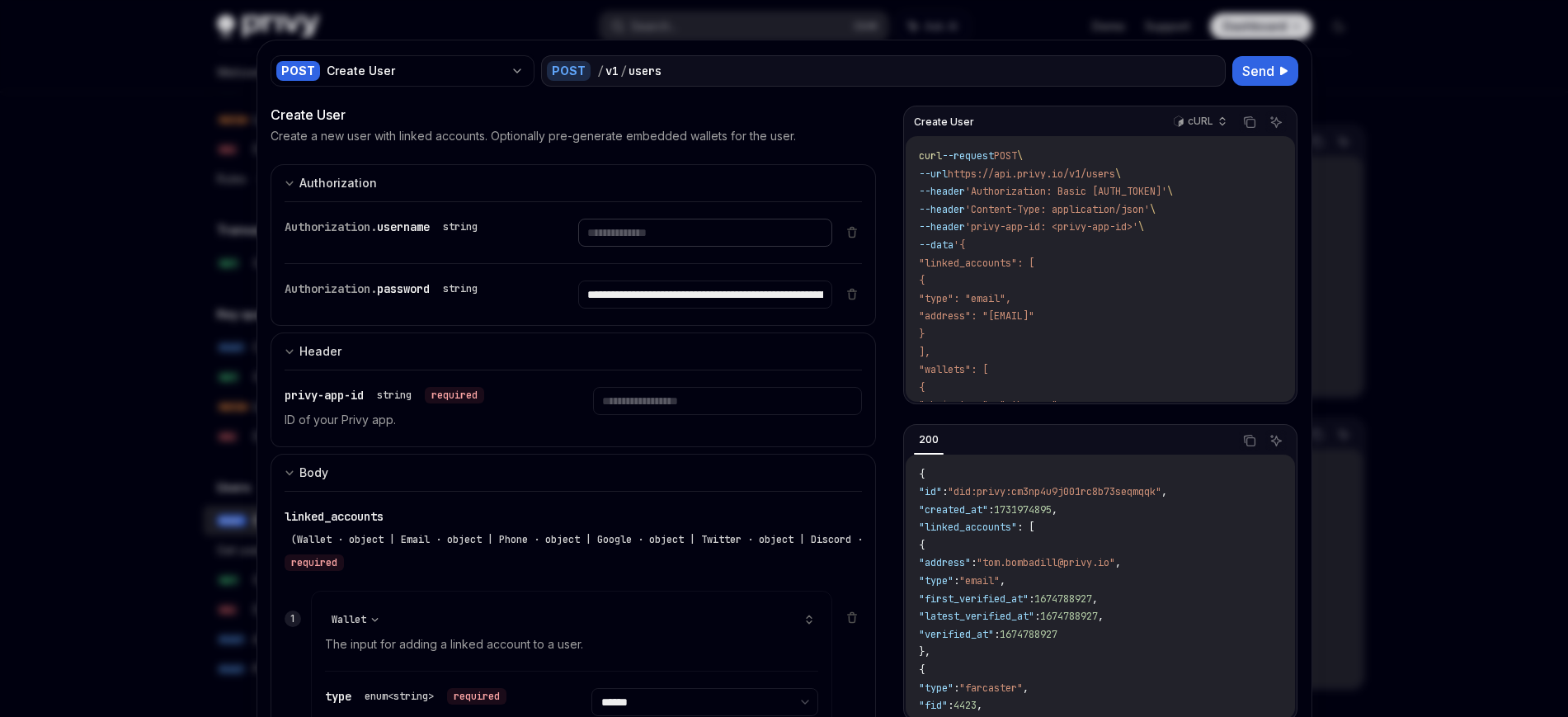 click at bounding box center (705, 233) 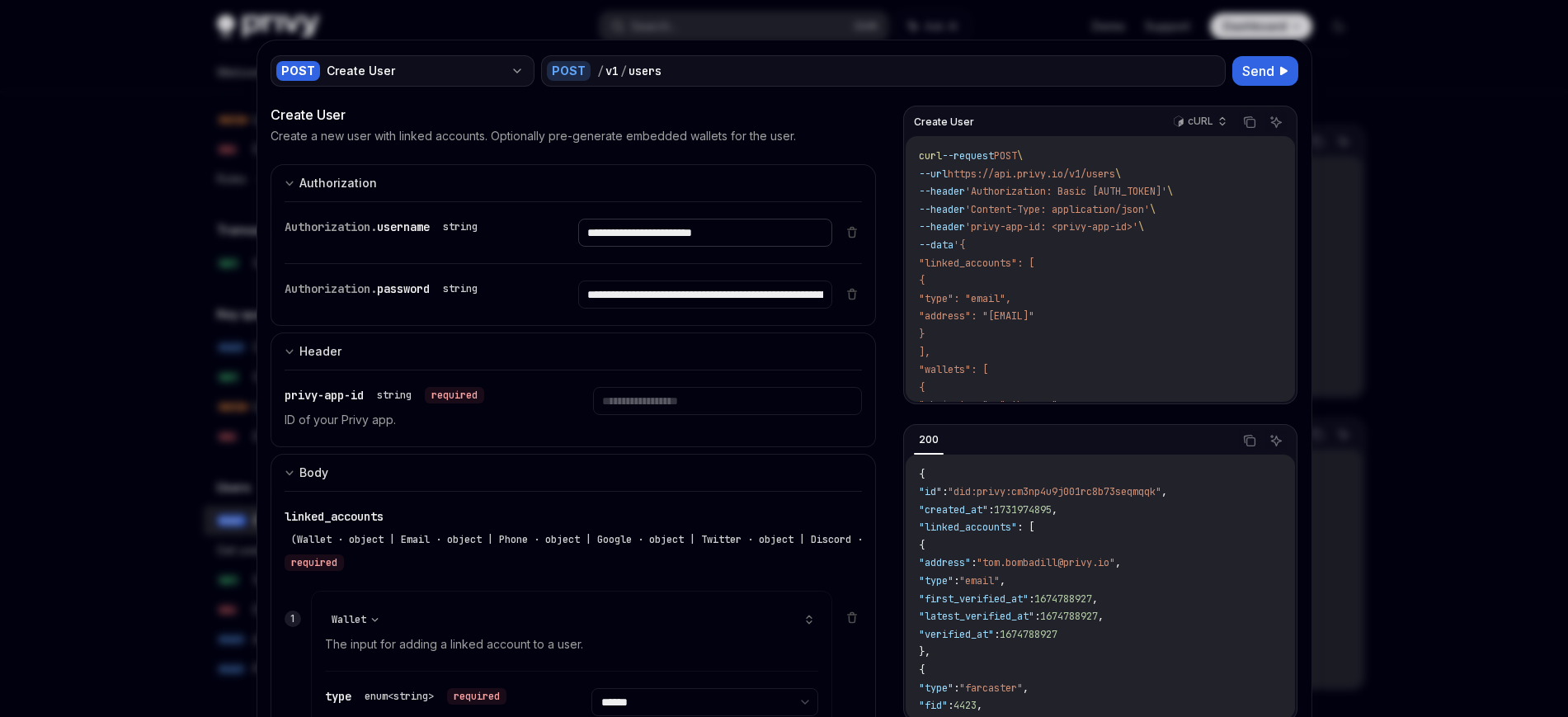 type on "**********" 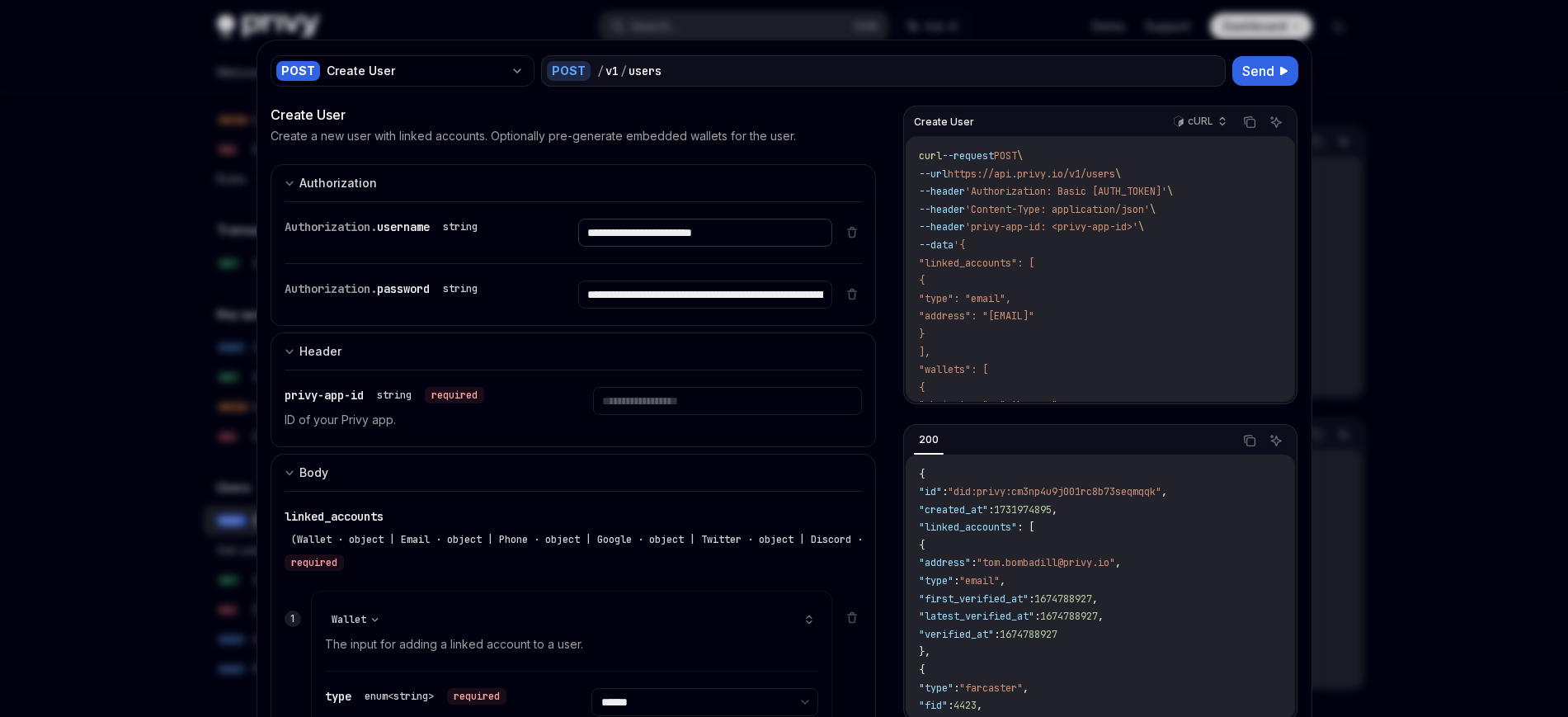 click on "**********" at bounding box center [705, 233] 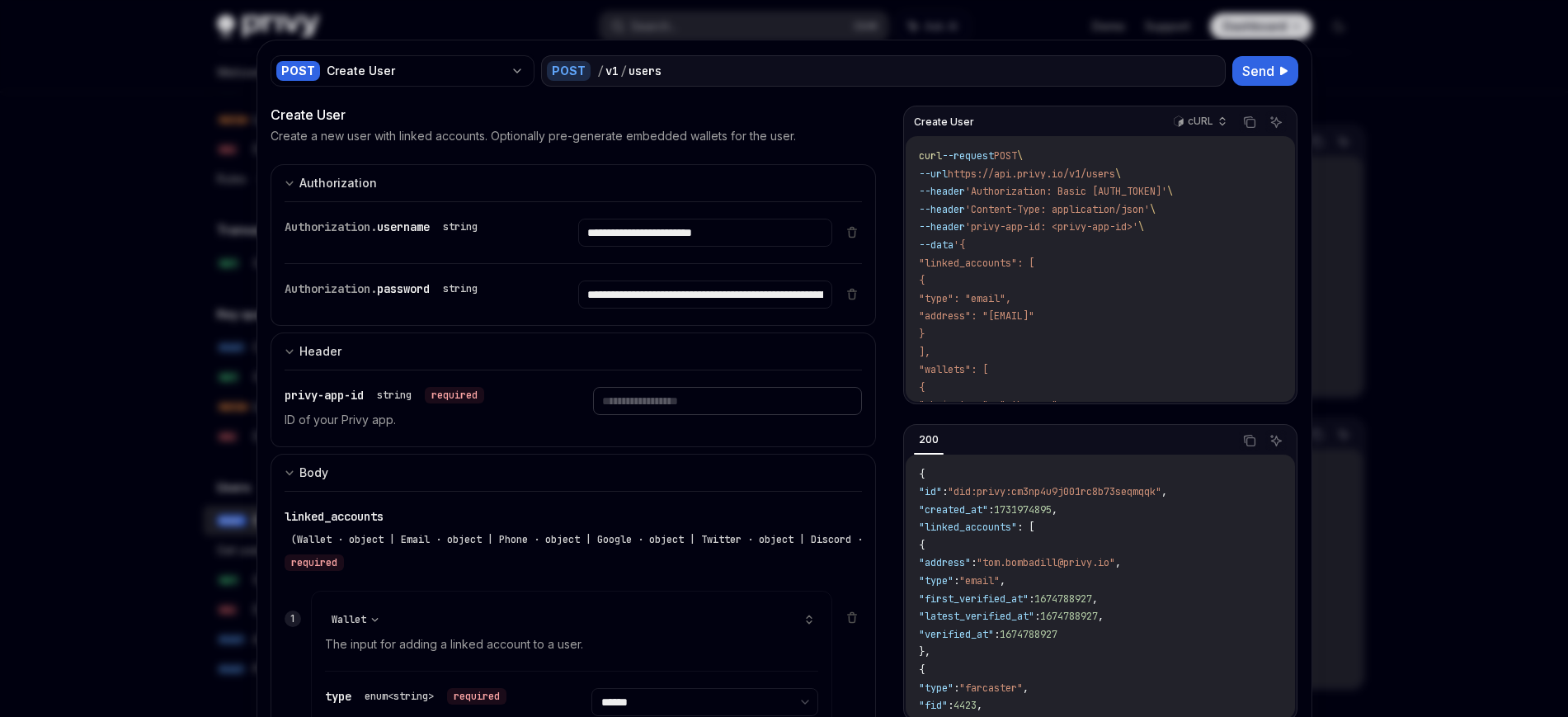 click at bounding box center [705, 233] 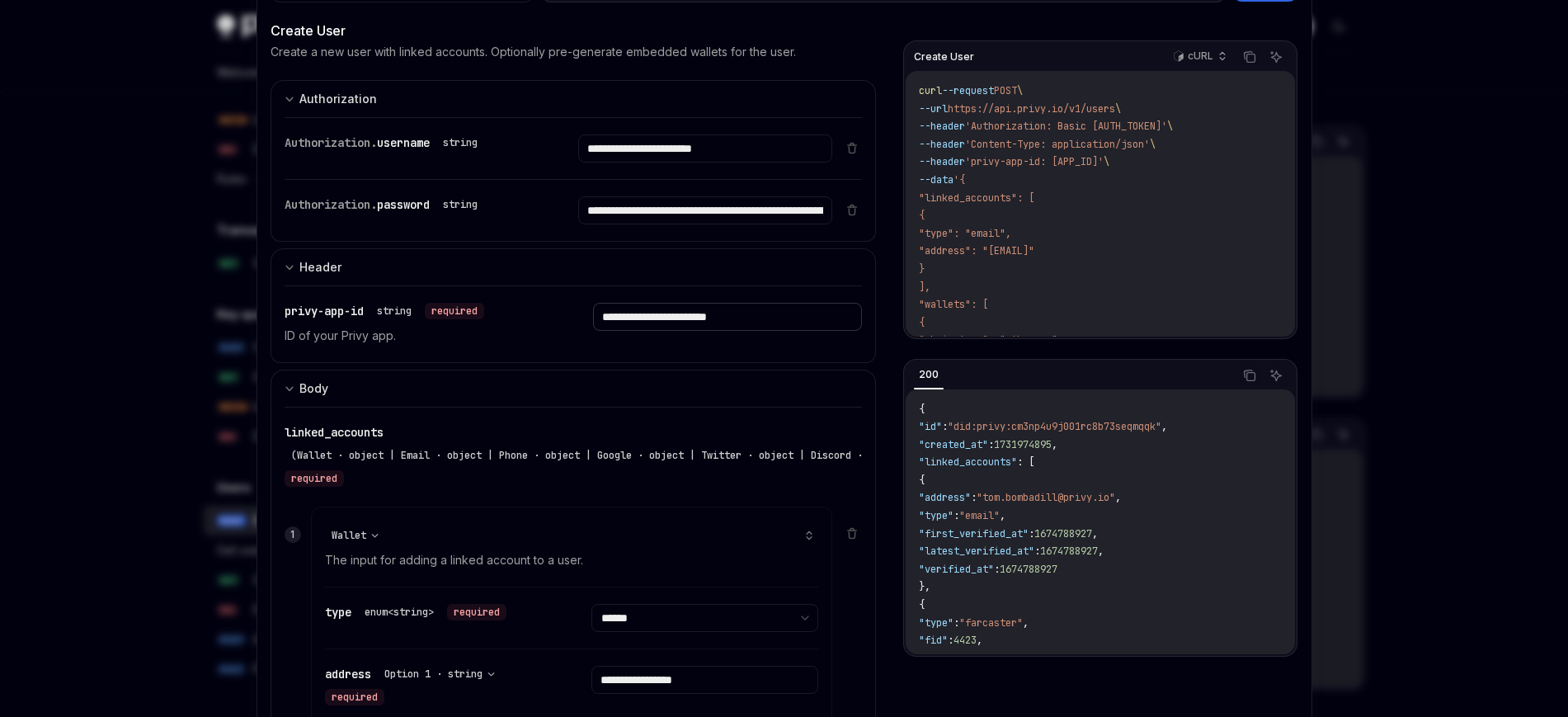 scroll, scrollTop: 0, scrollLeft: 0, axis: both 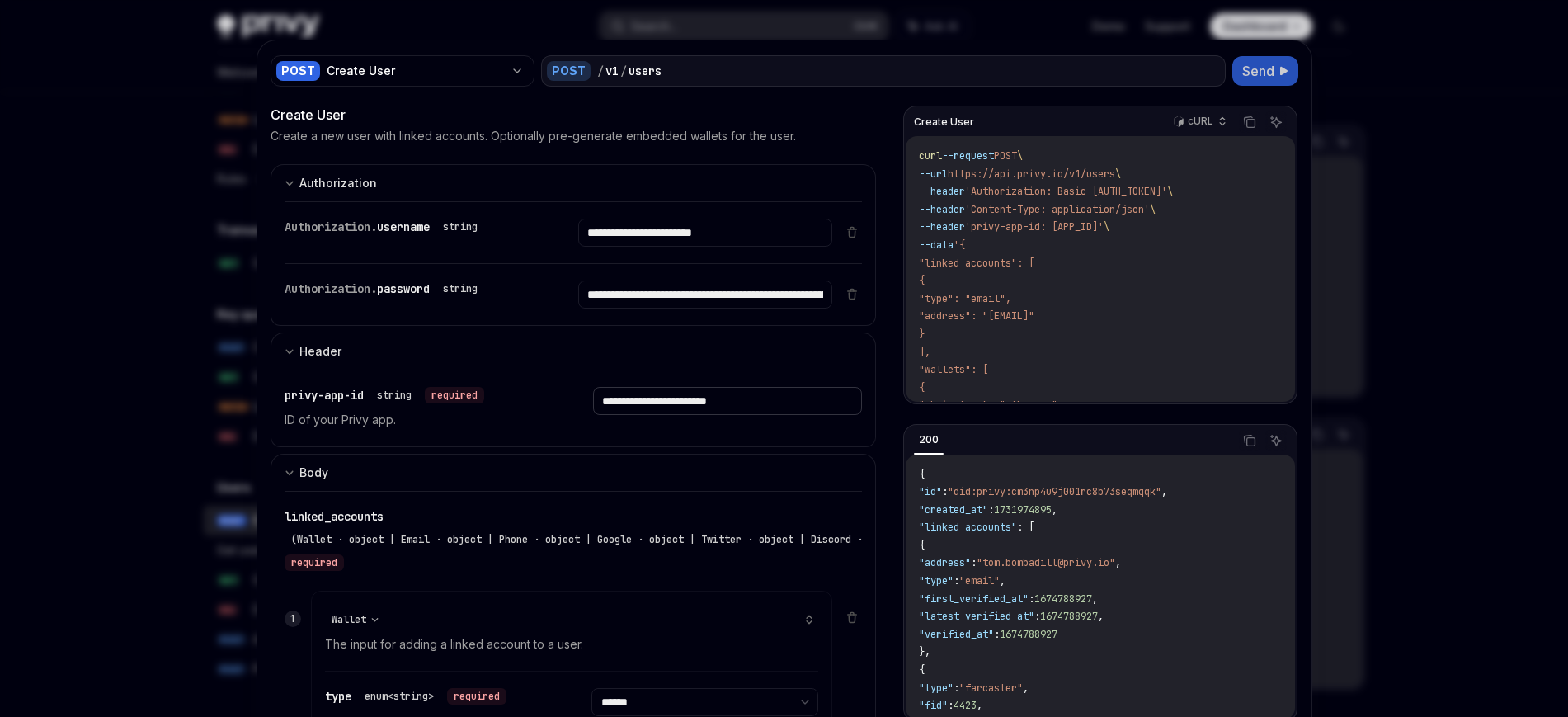 type on "**********" 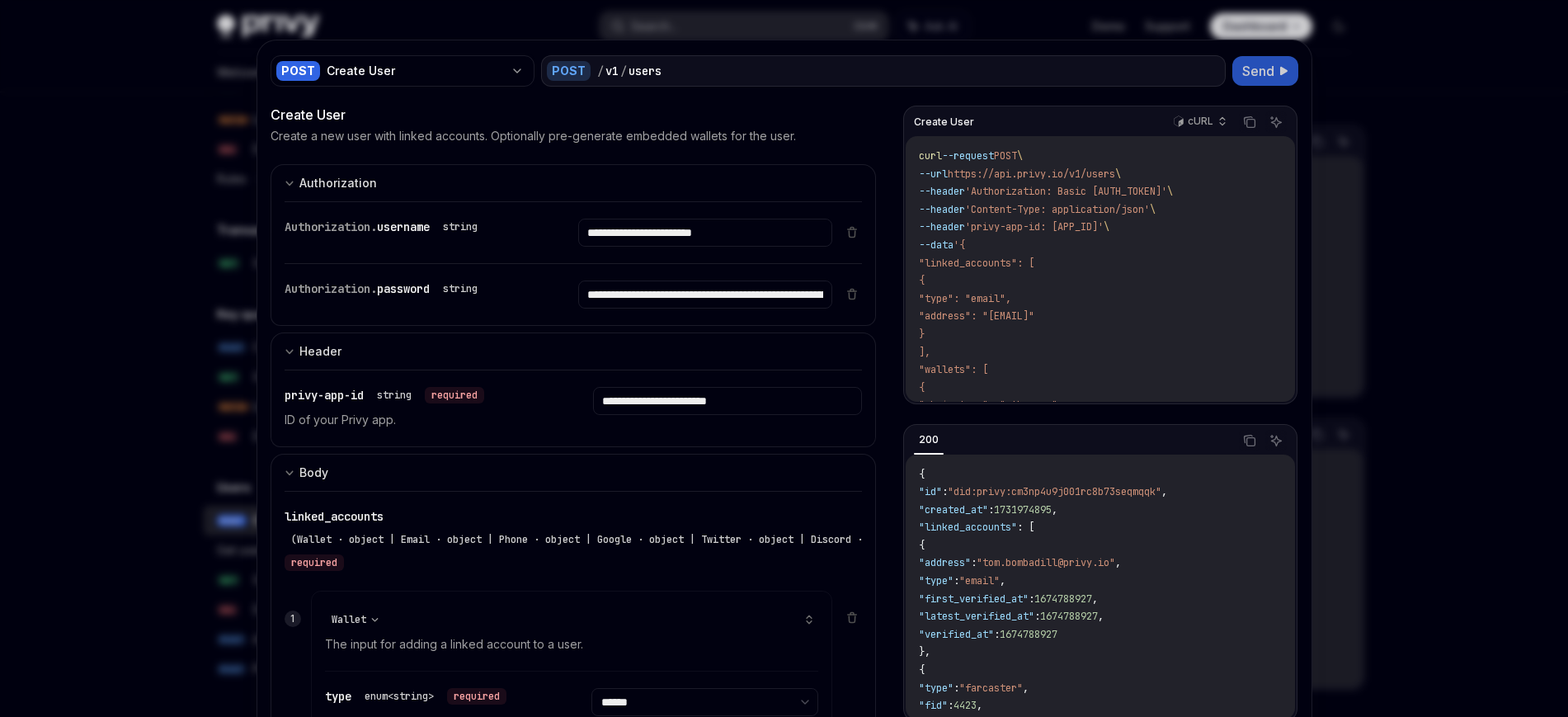 click on "Send" at bounding box center [1258, 71] 